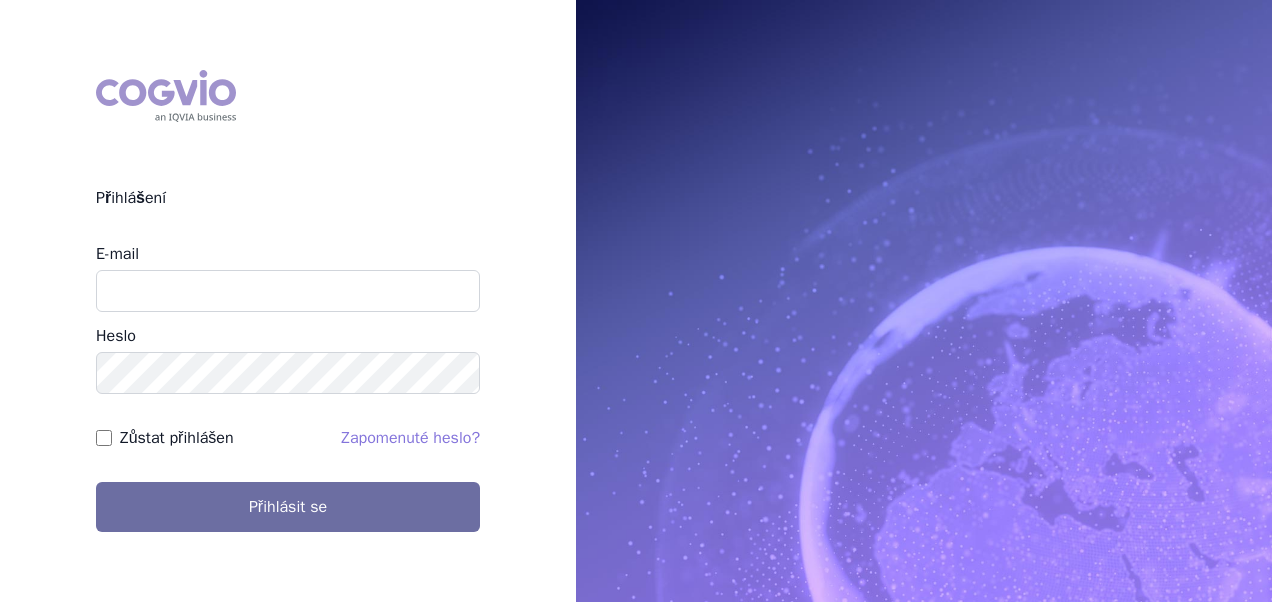 scroll, scrollTop: 0, scrollLeft: 0, axis: both 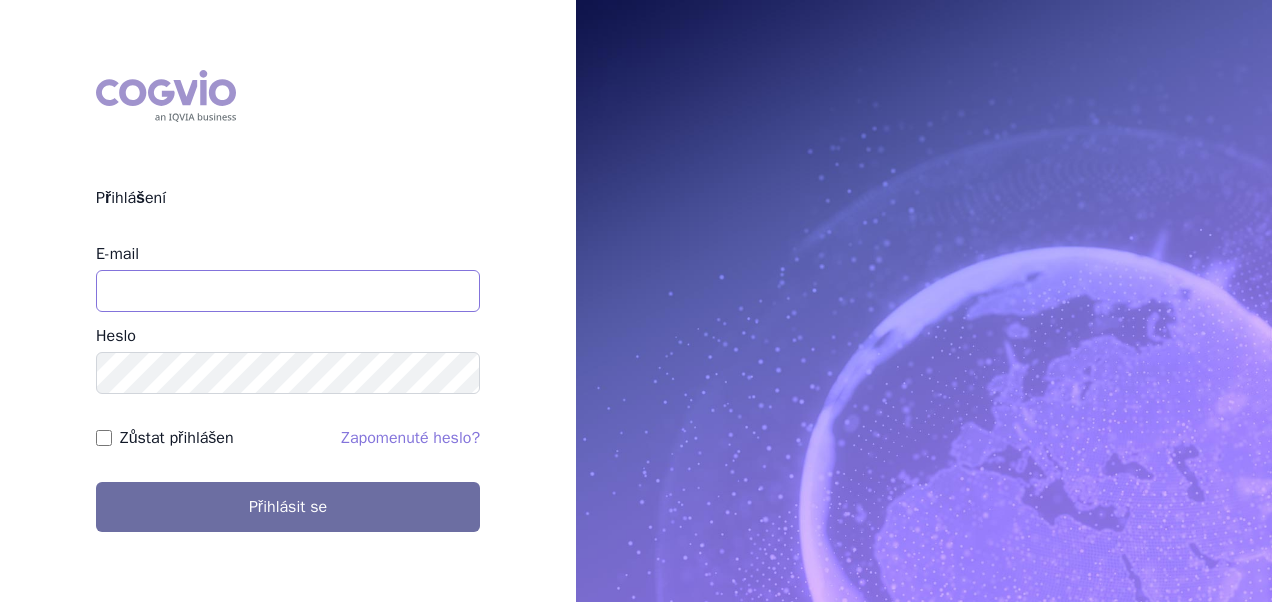 type on "[EMAIL]" 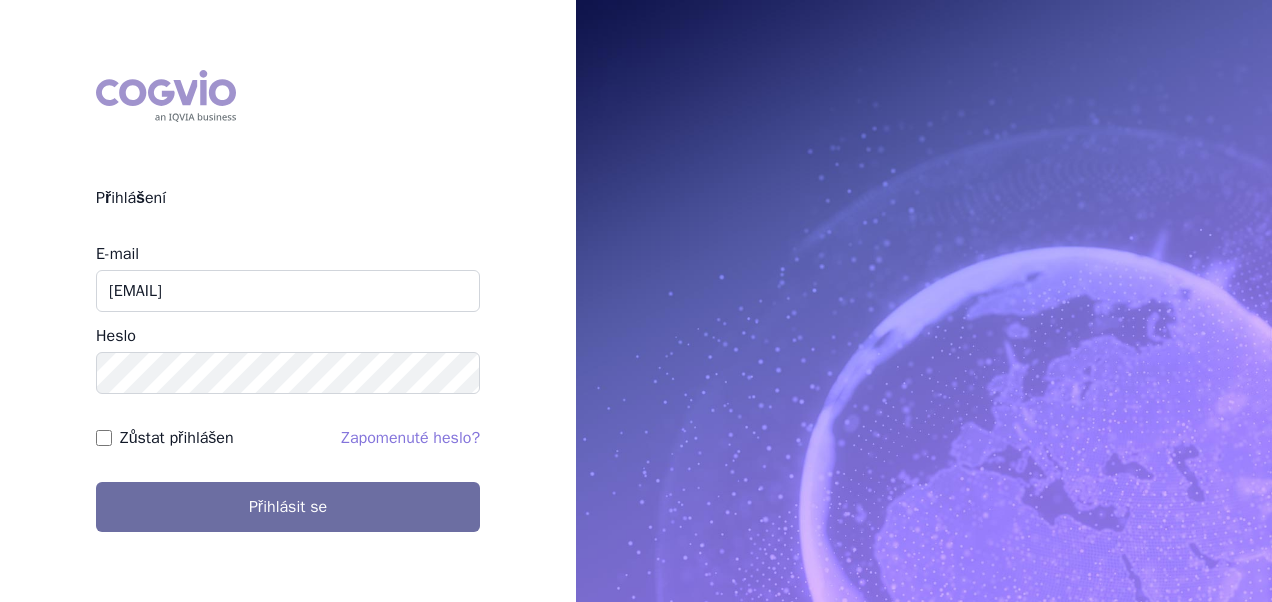 click on "Zůstat přihlášen" at bounding box center [177, 438] 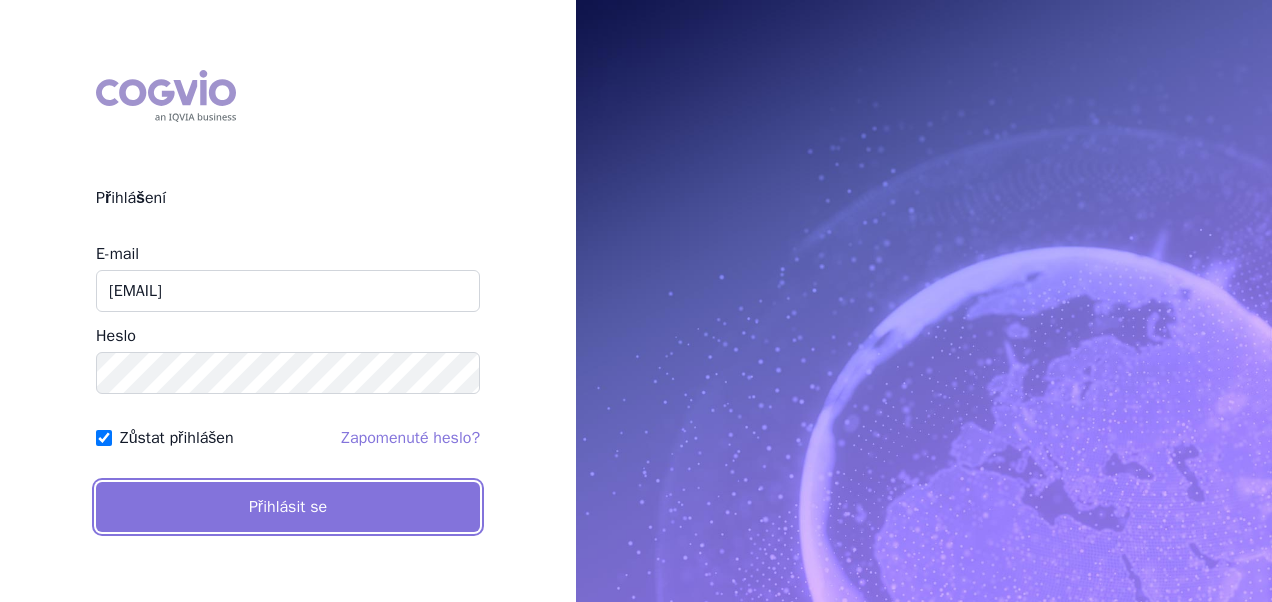 click on "Přihlásit se" at bounding box center (288, 507) 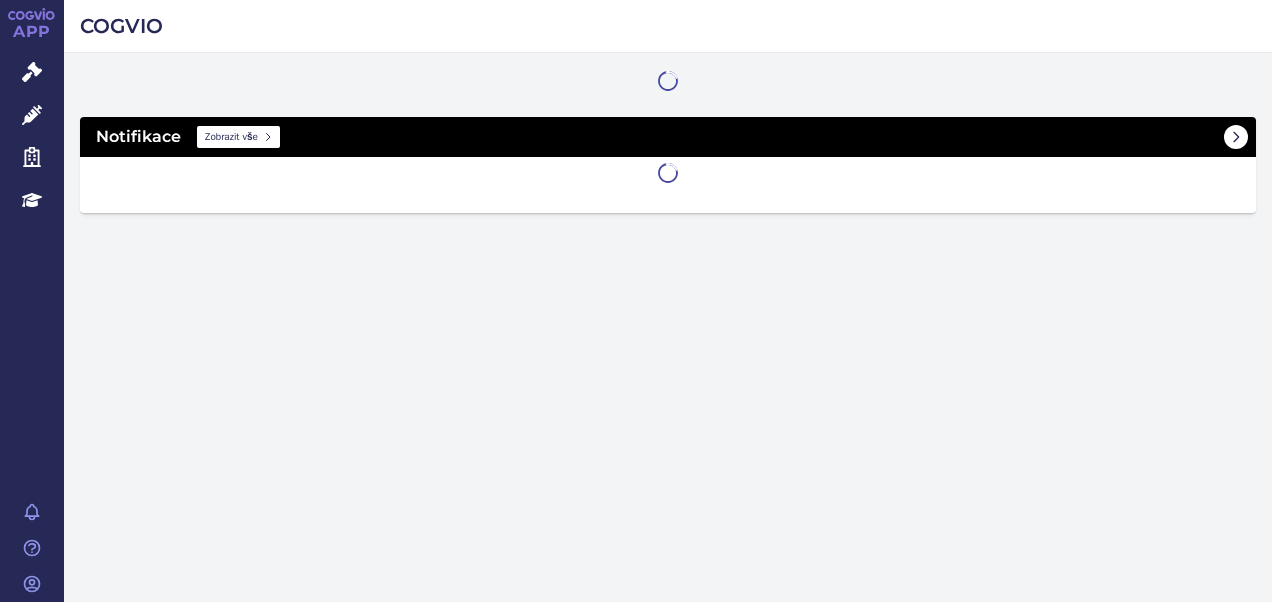 scroll, scrollTop: 0, scrollLeft: 0, axis: both 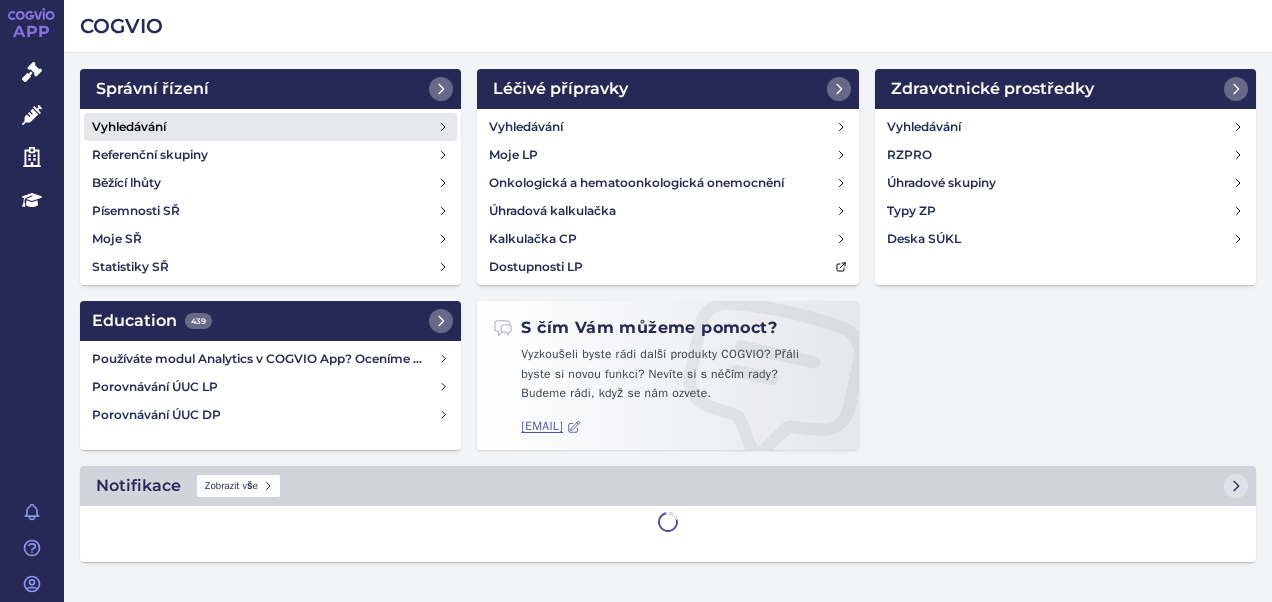 click on "Vyhledávání" at bounding box center (129, 127) 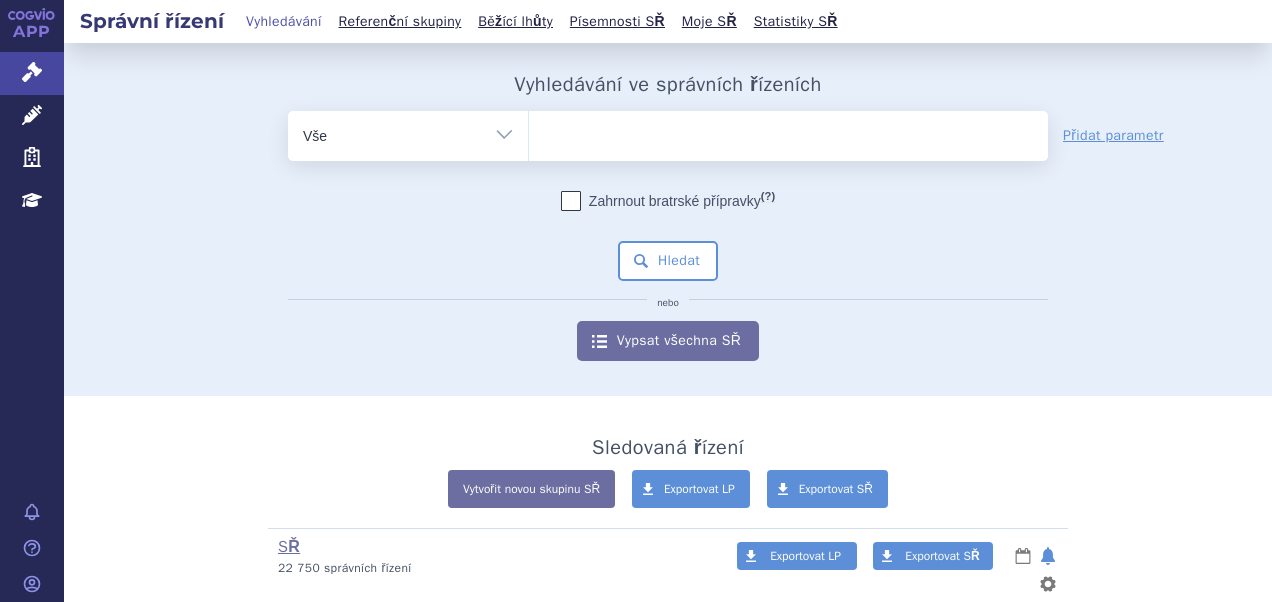 scroll, scrollTop: 0, scrollLeft: 0, axis: both 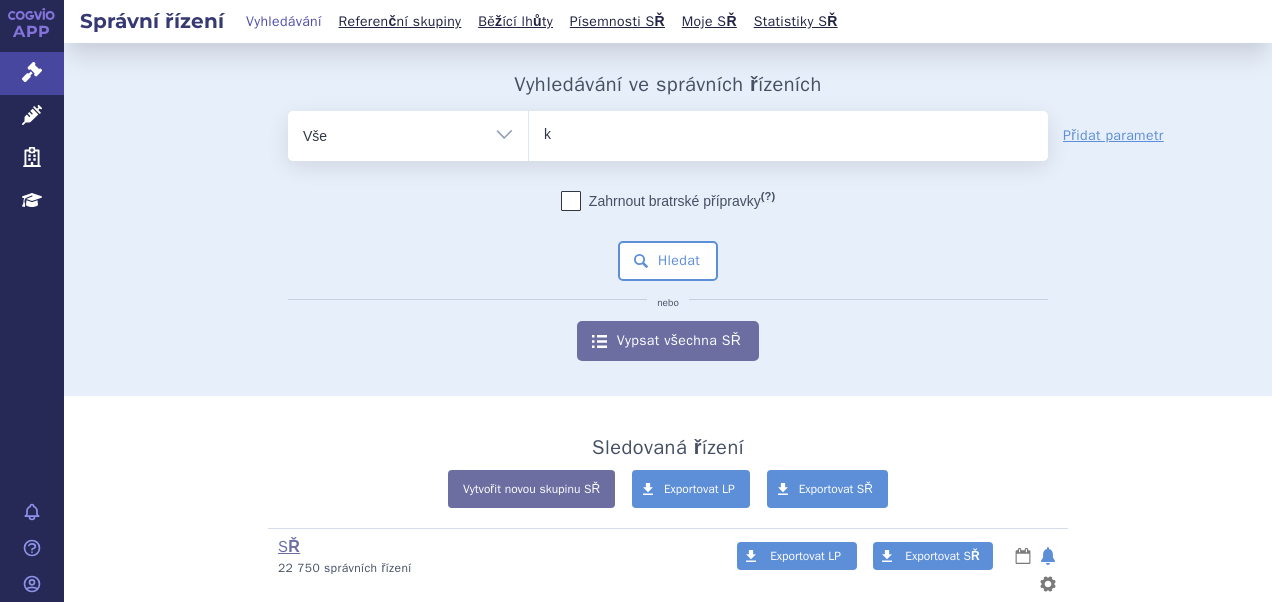 type on "ki" 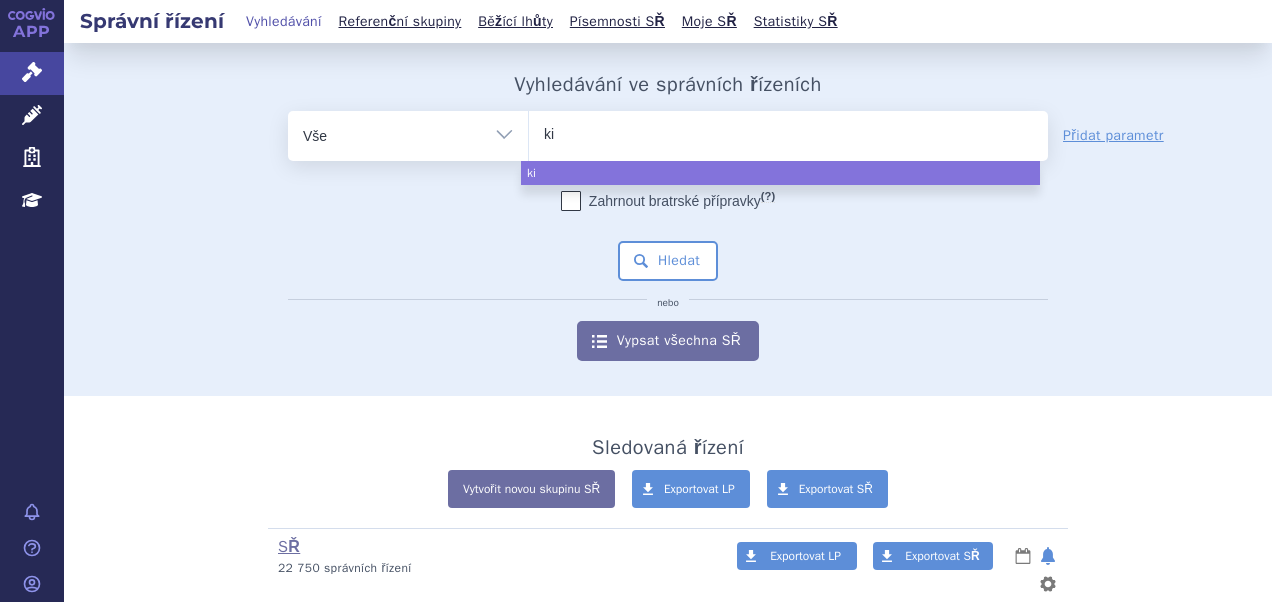 type on "kis" 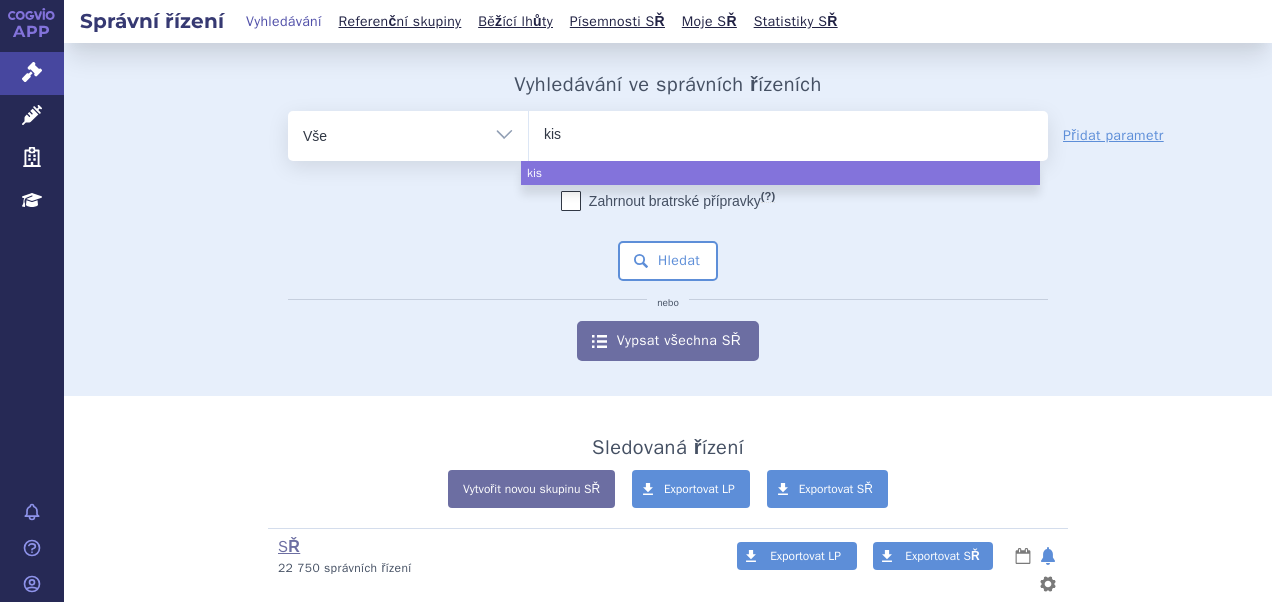 type on "kisq" 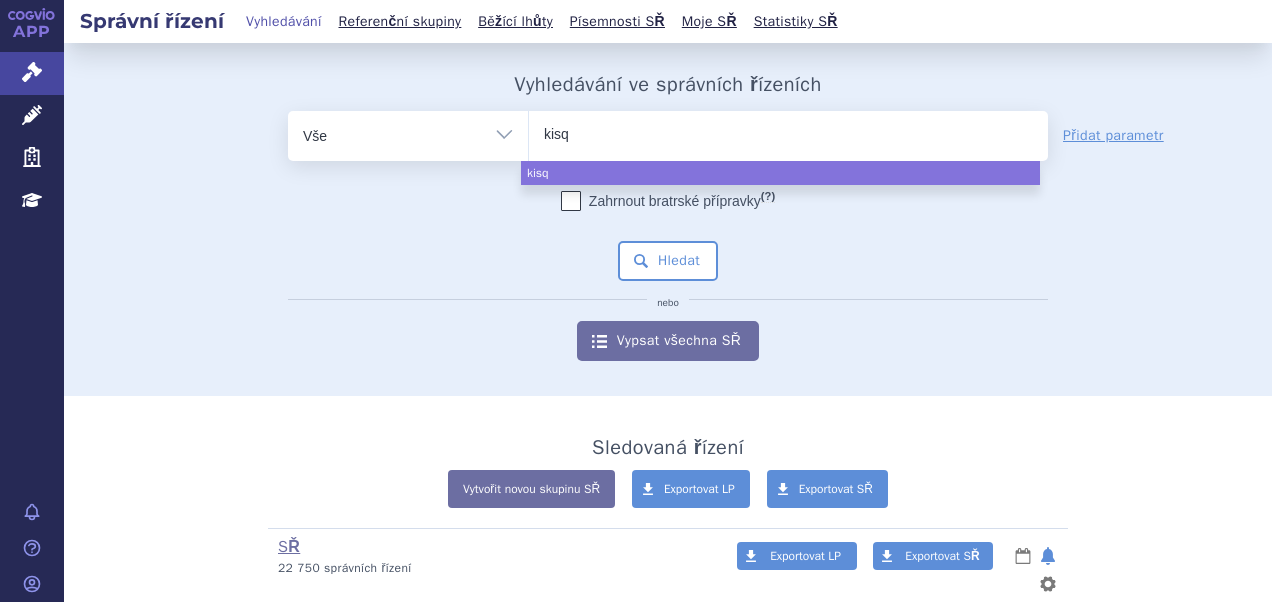 type on "kisqa" 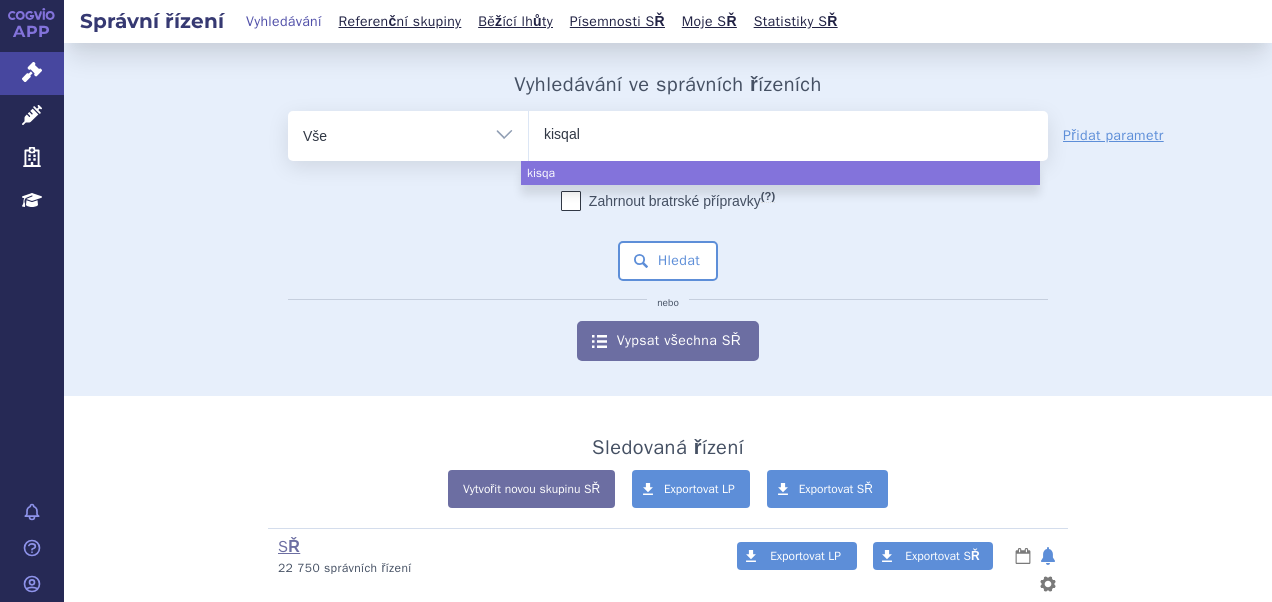 type on "kisqali" 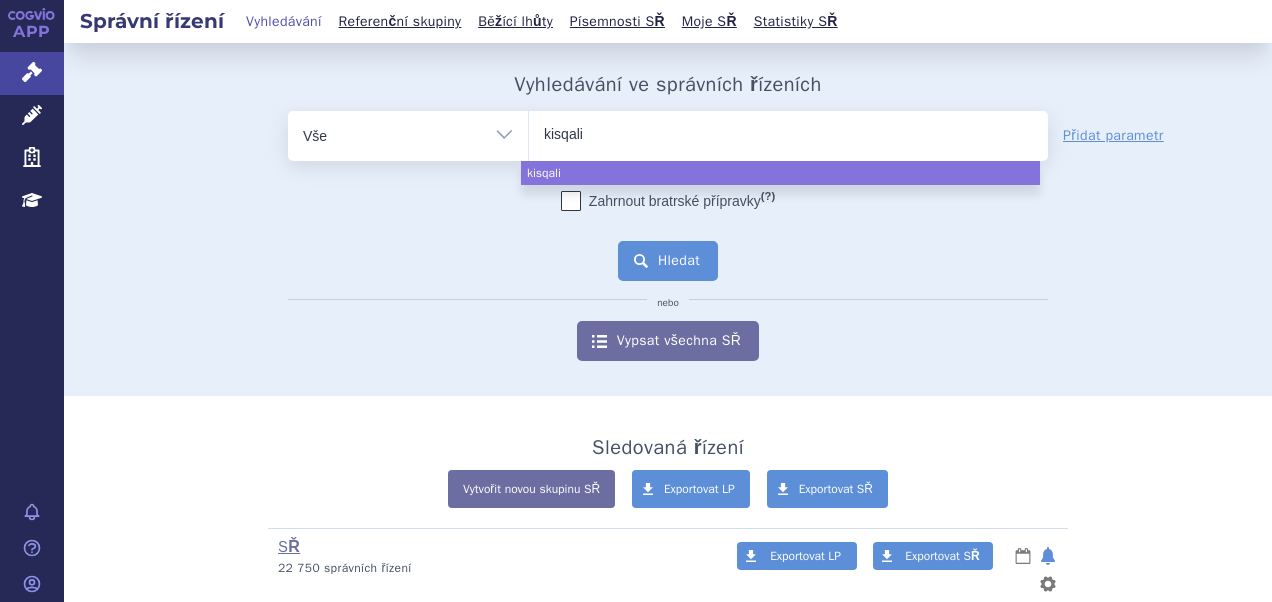 select on "kisqali" 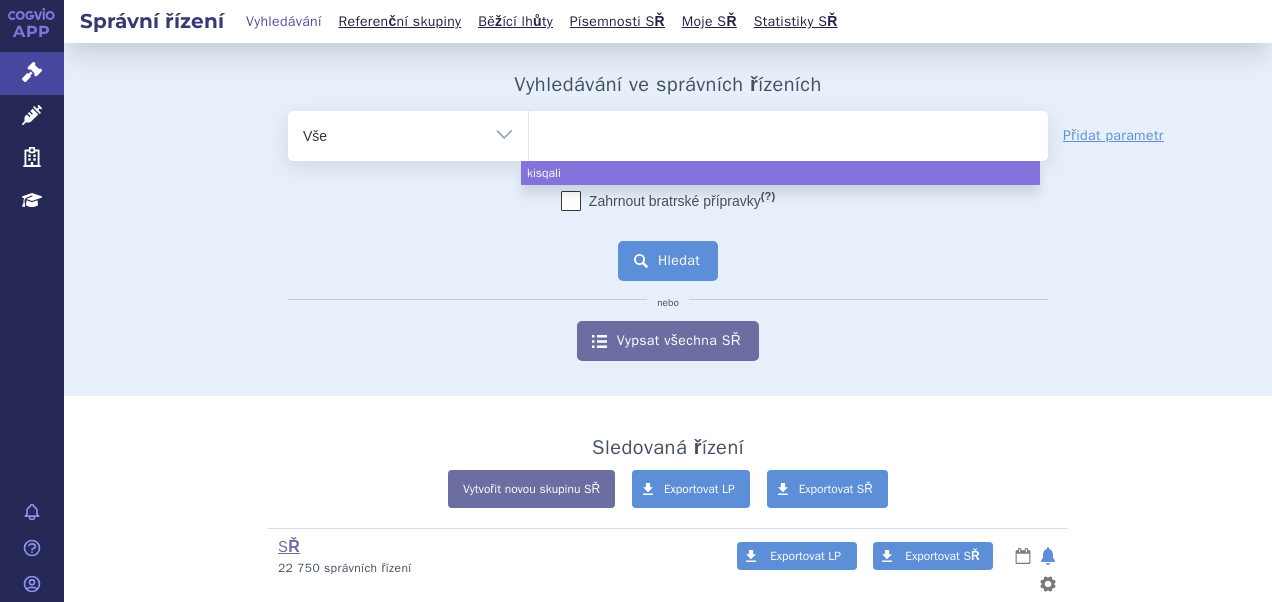 click on "Hledat" at bounding box center [668, 261] 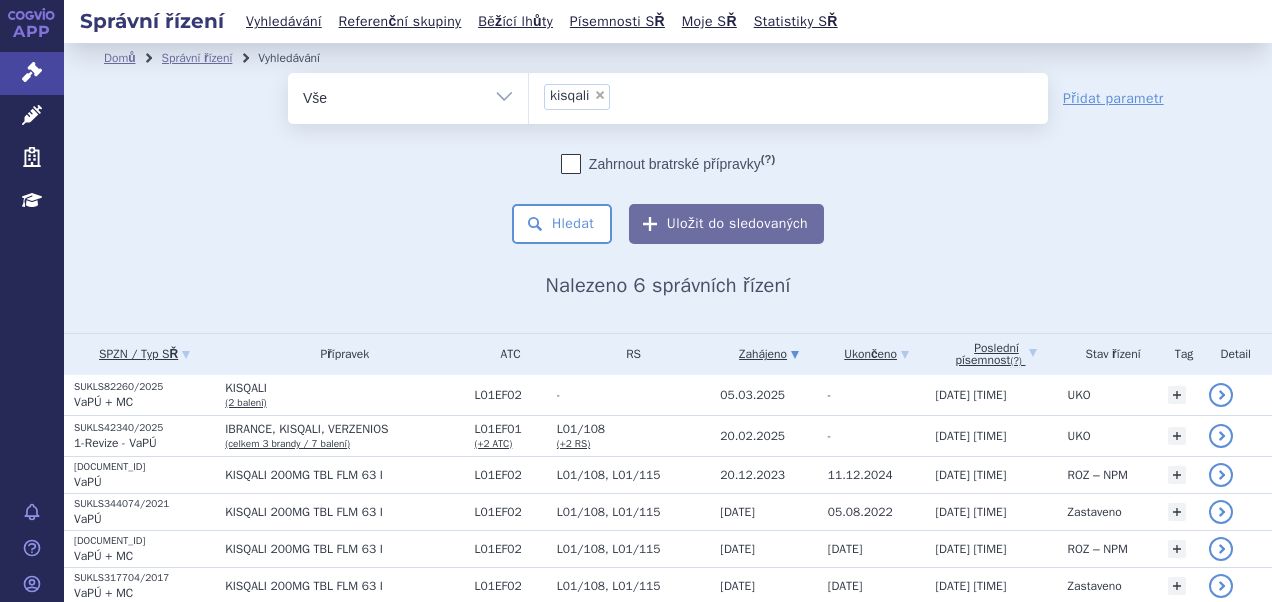 scroll, scrollTop: 0, scrollLeft: 0, axis: both 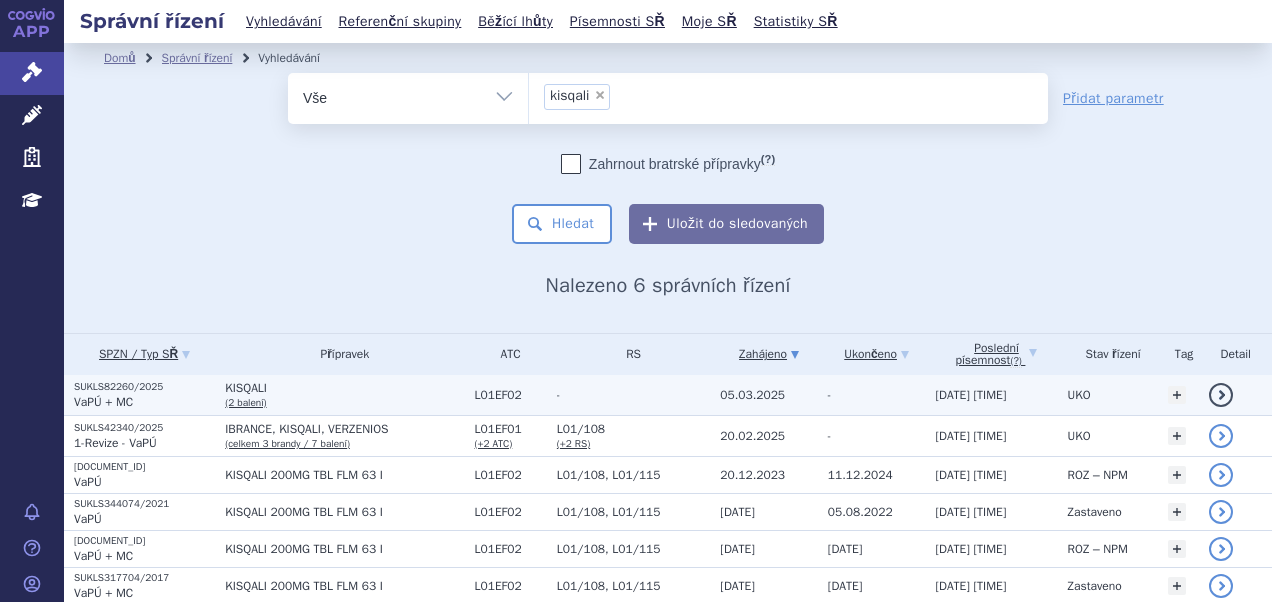 click on "SUKLS82260/2025" at bounding box center [144, 387] 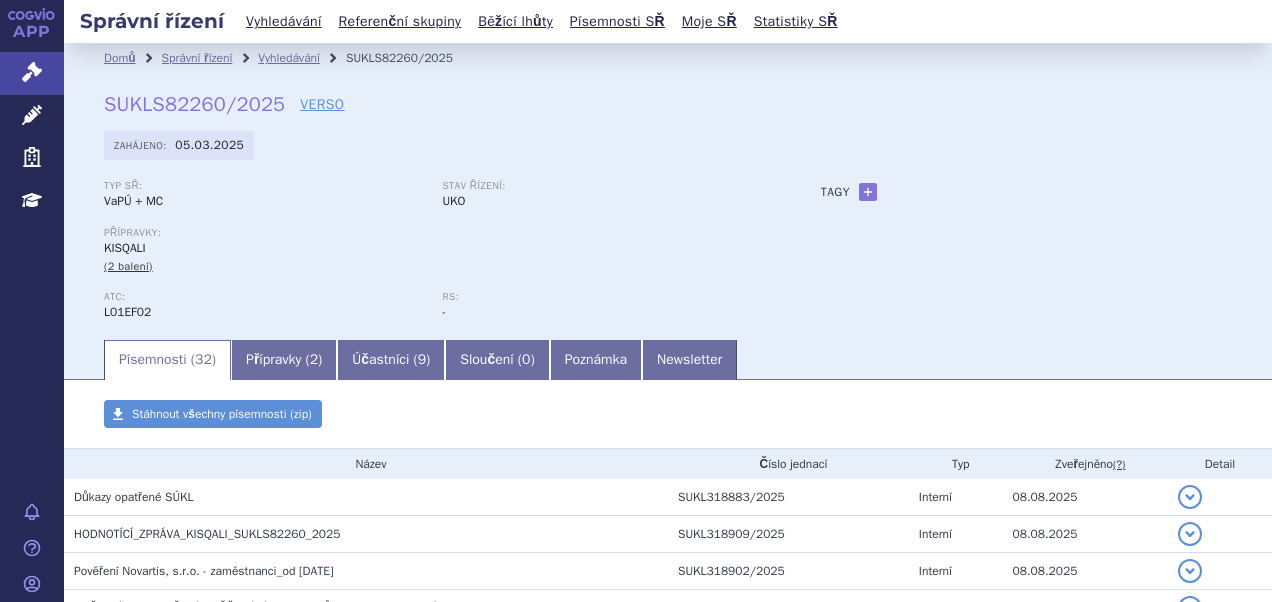 scroll, scrollTop: 0, scrollLeft: 0, axis: both 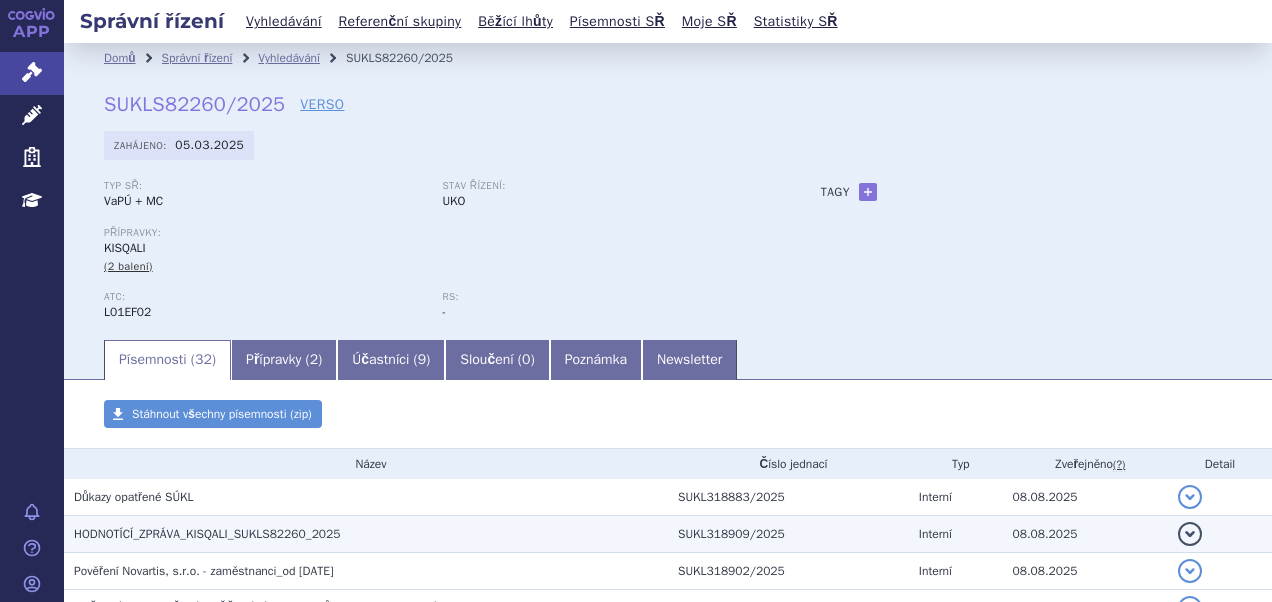 click on "HODNOTÍCÍ_ZPRÁVA_KISQALI_SUKLS82260_2025" at bounding box center (207, 534) 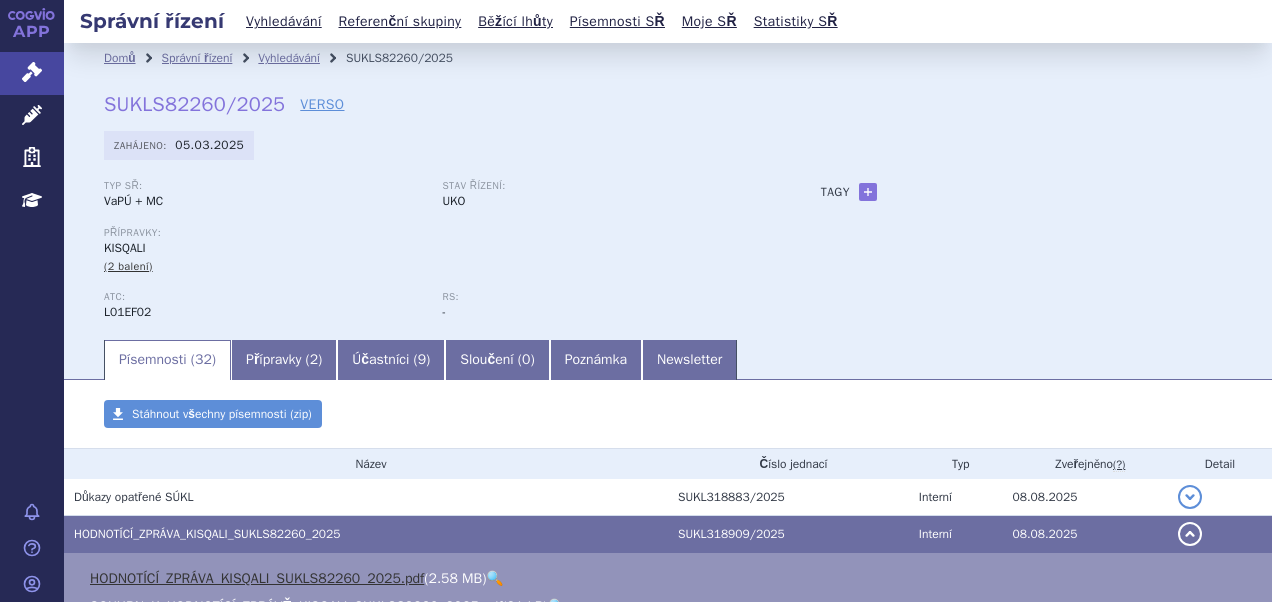 click on "HODNOTÍCÍ_ZPRÁVA_KISQALI_SUKLS82260_2025.pdf" at bounding box center (257, 578) 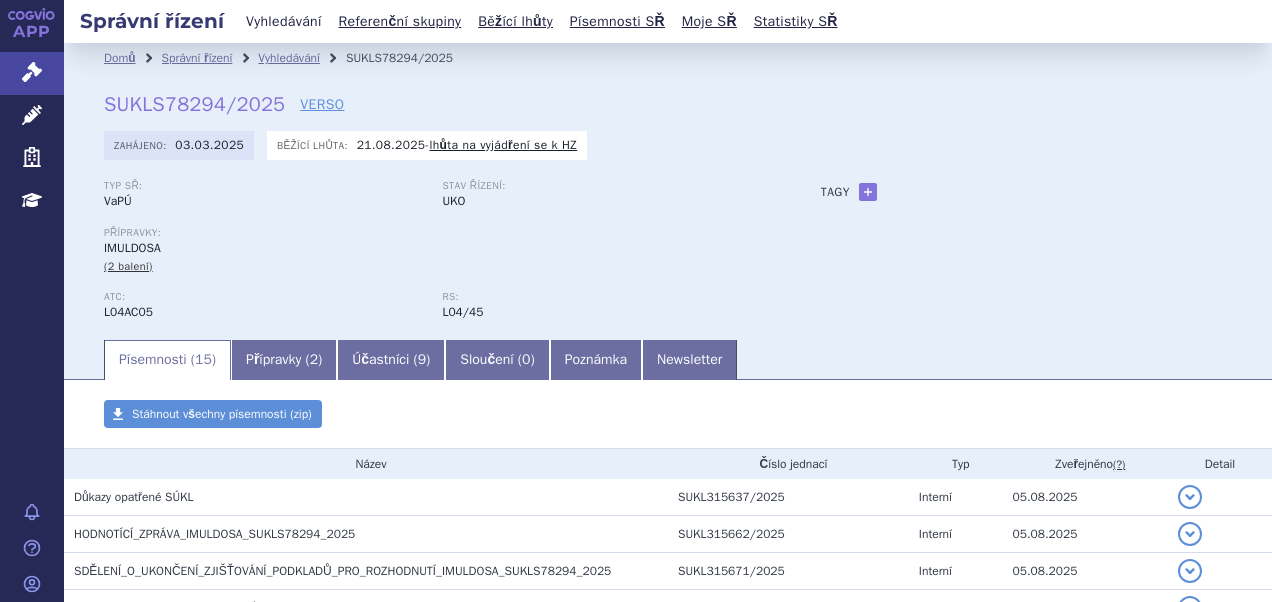 scroll, scrollTop: 0, scrollLeft: 0, axis: both 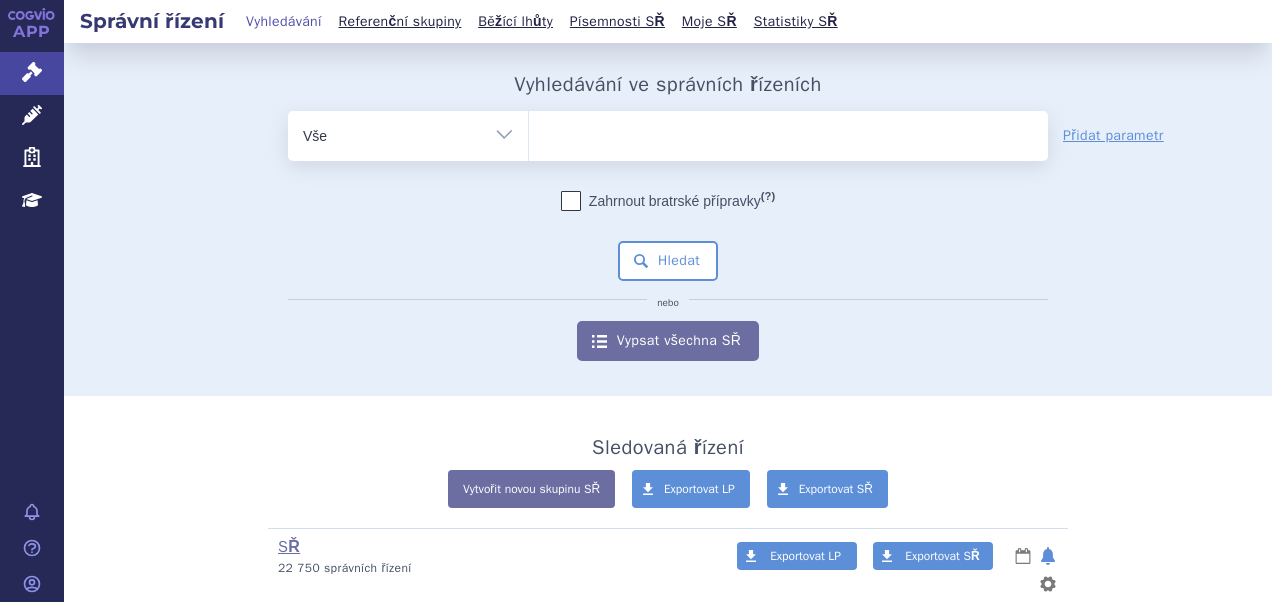 click at bounding box center (788, 132) 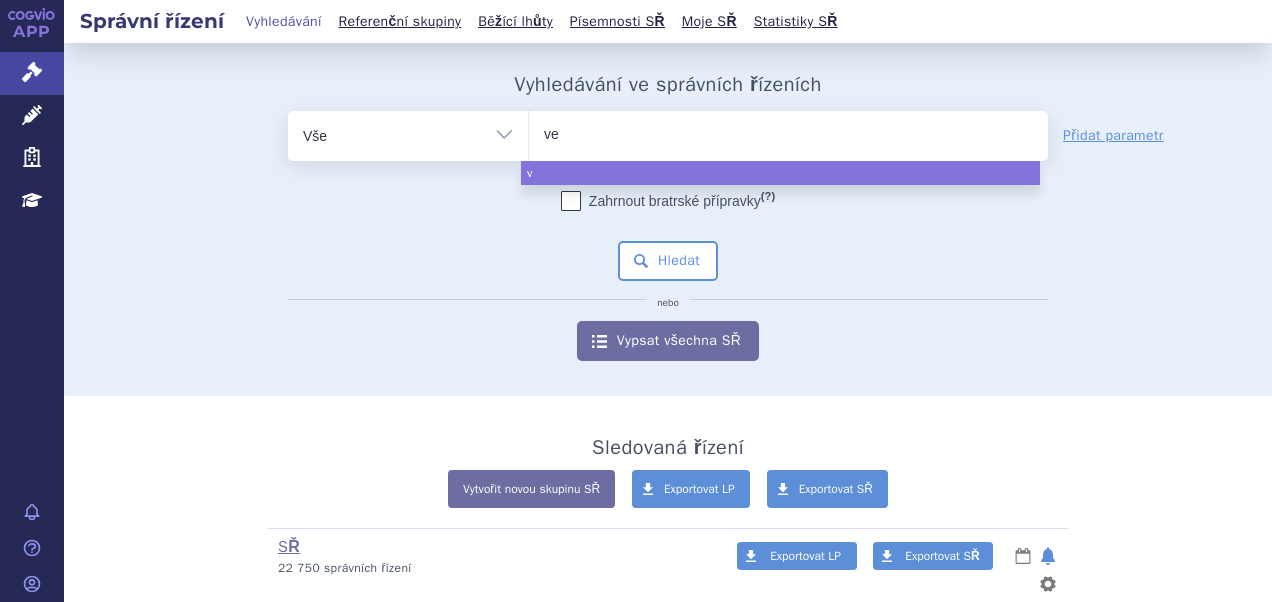 type on "ver" 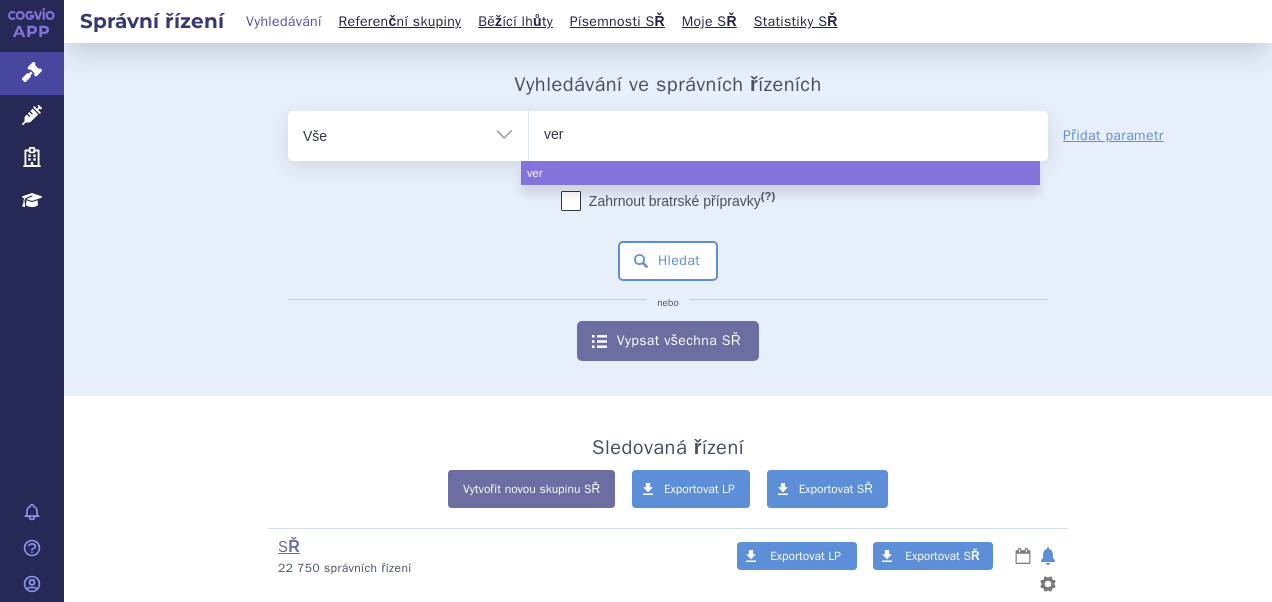 type on "verz" 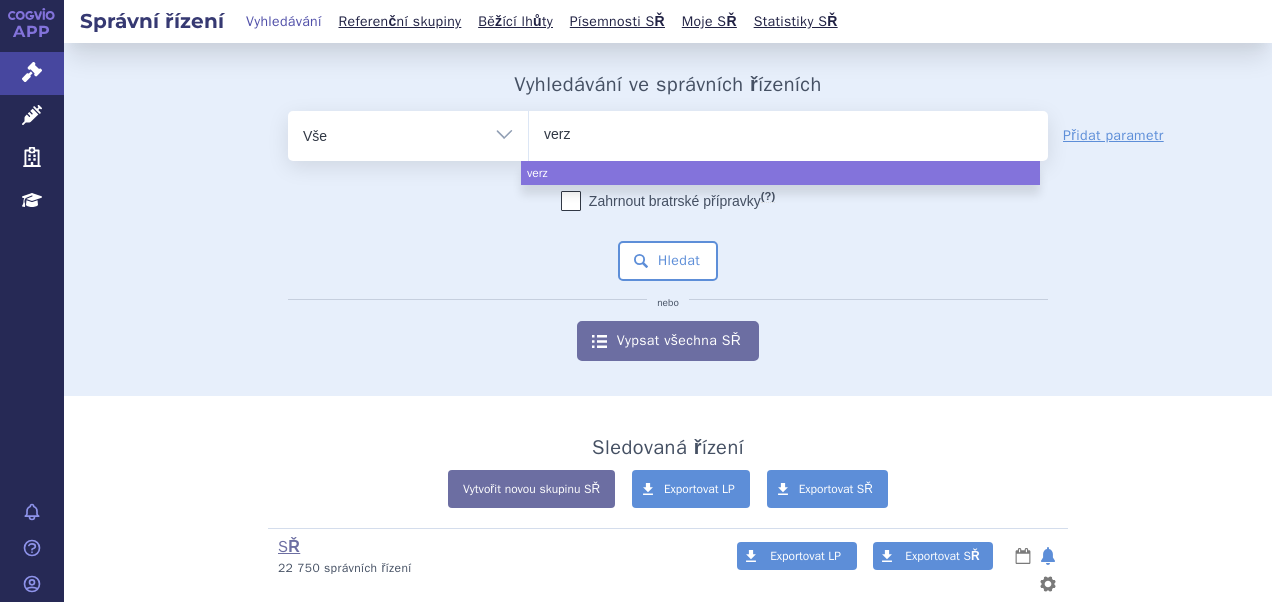 type on "verze" 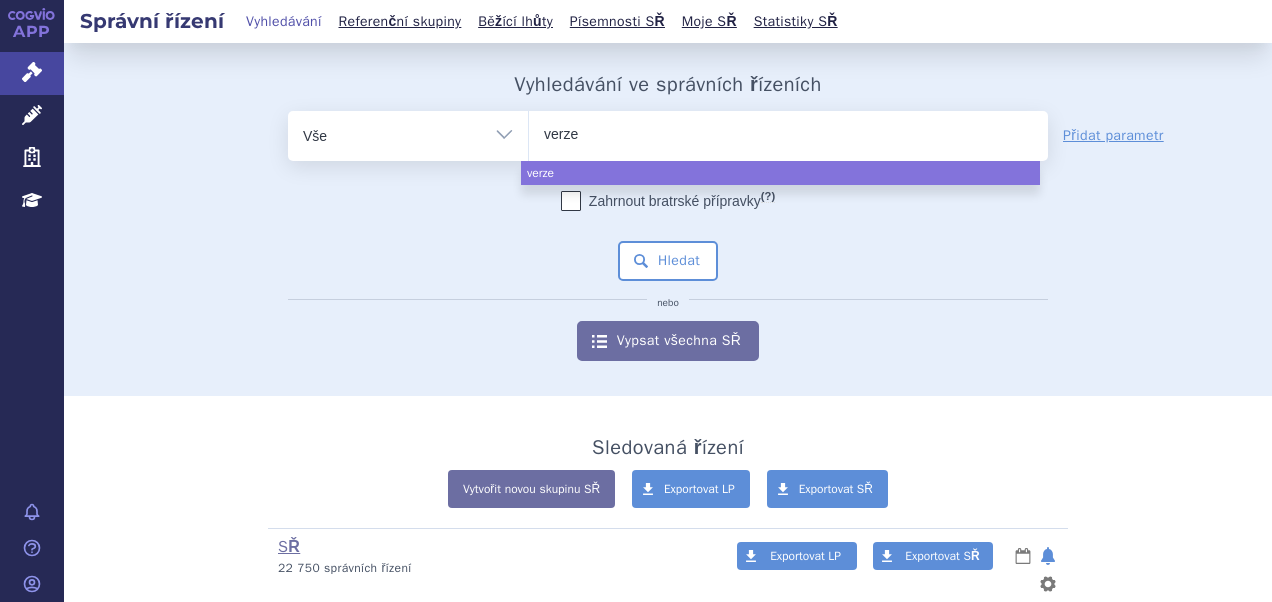 type on "verzen" 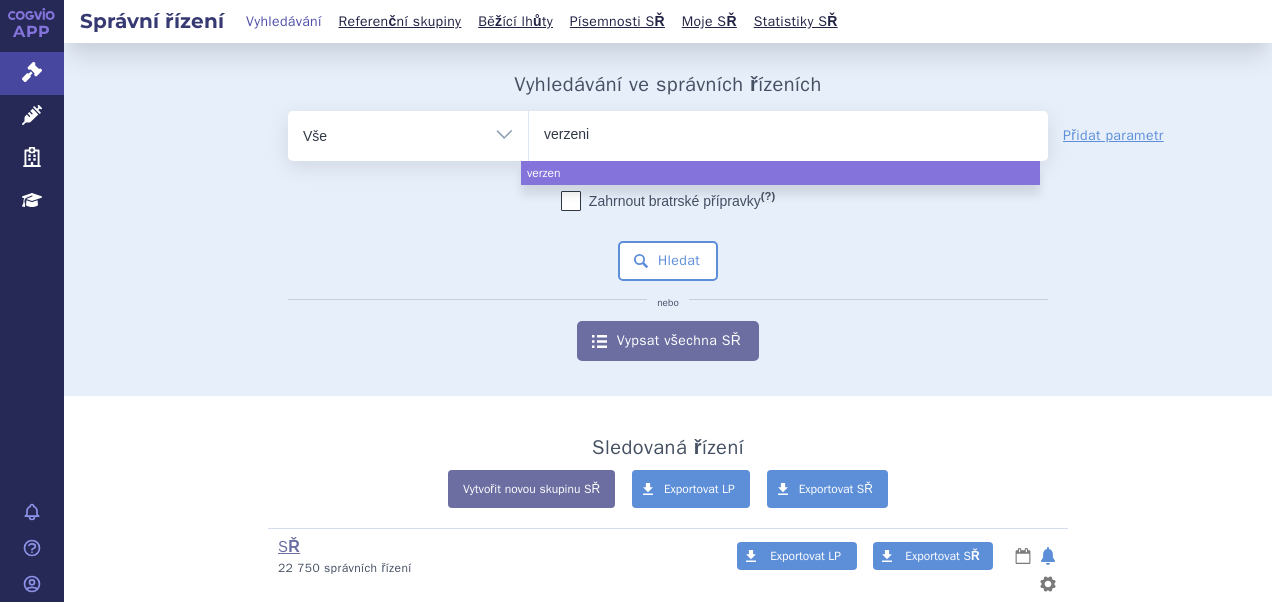 type on "verzenio" 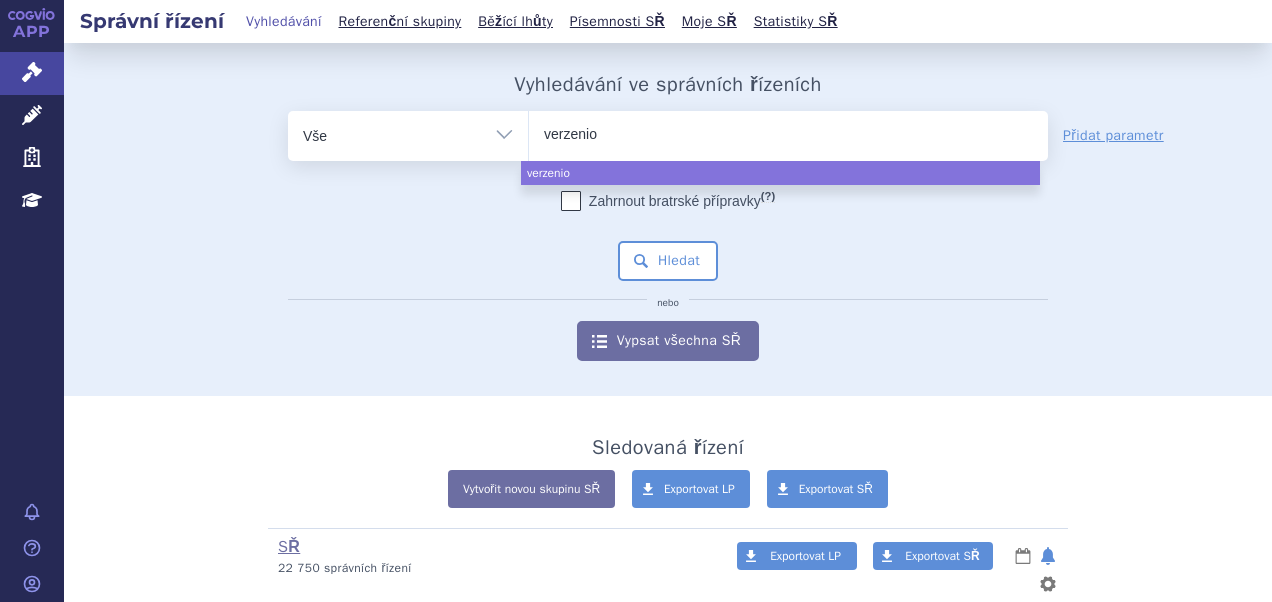 type on "verzenios" 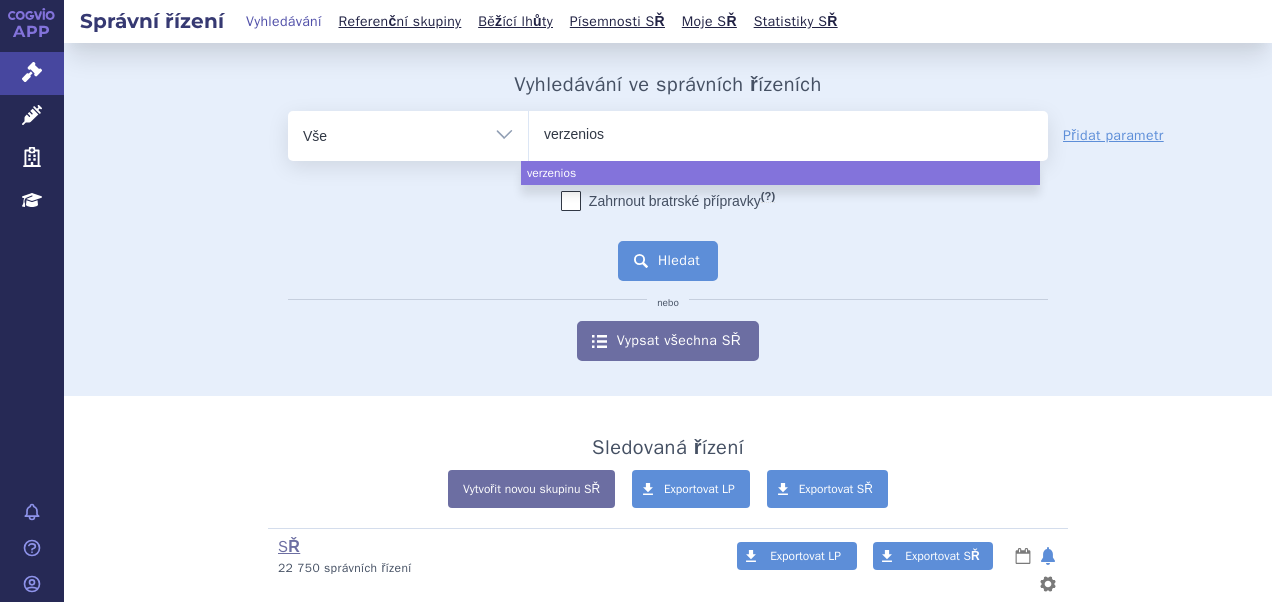 select on "verzenios" 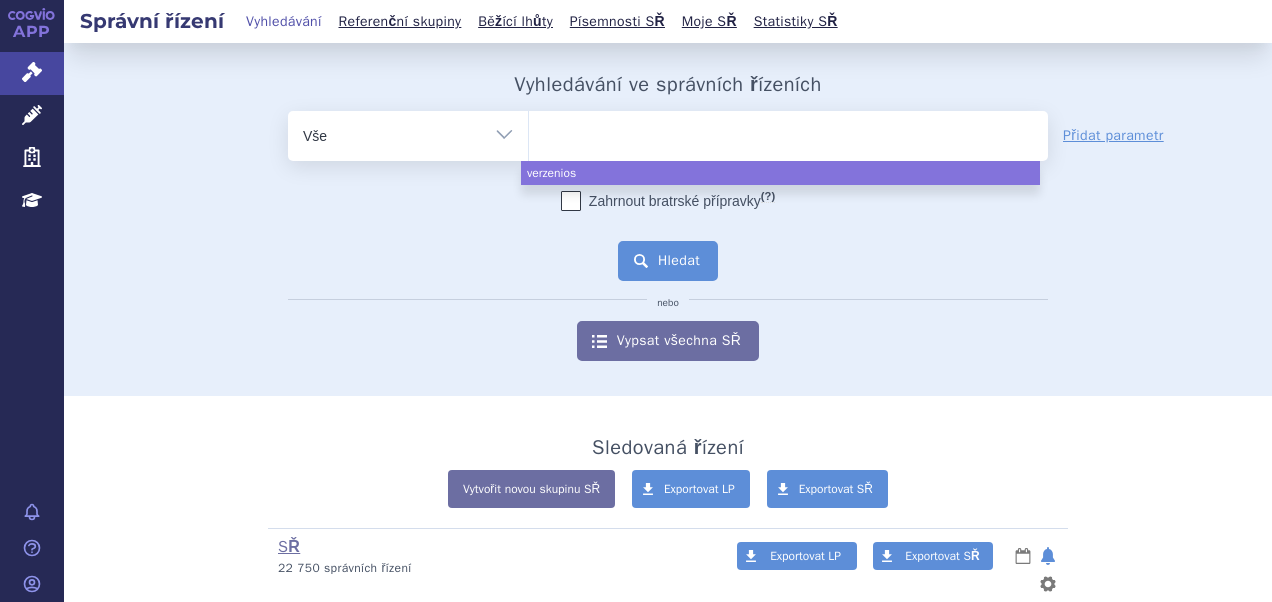 click on "Hledat" at bounding box center (668, 261) 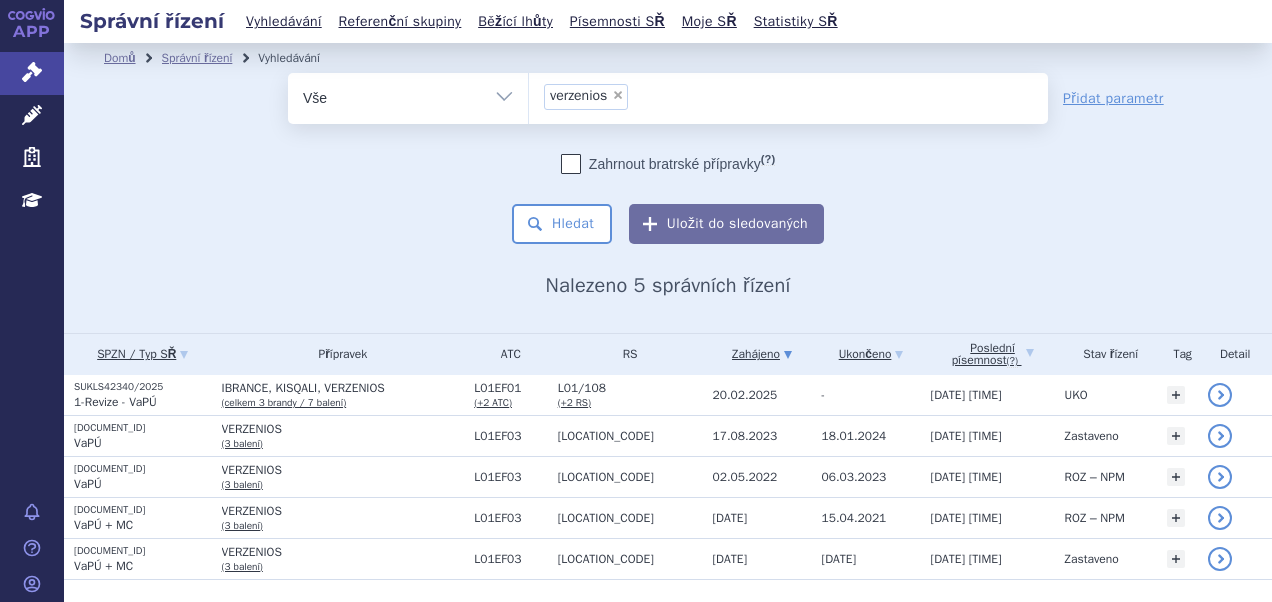 scroll, scrollTop: 0, scrollLeft: 0, axis: both 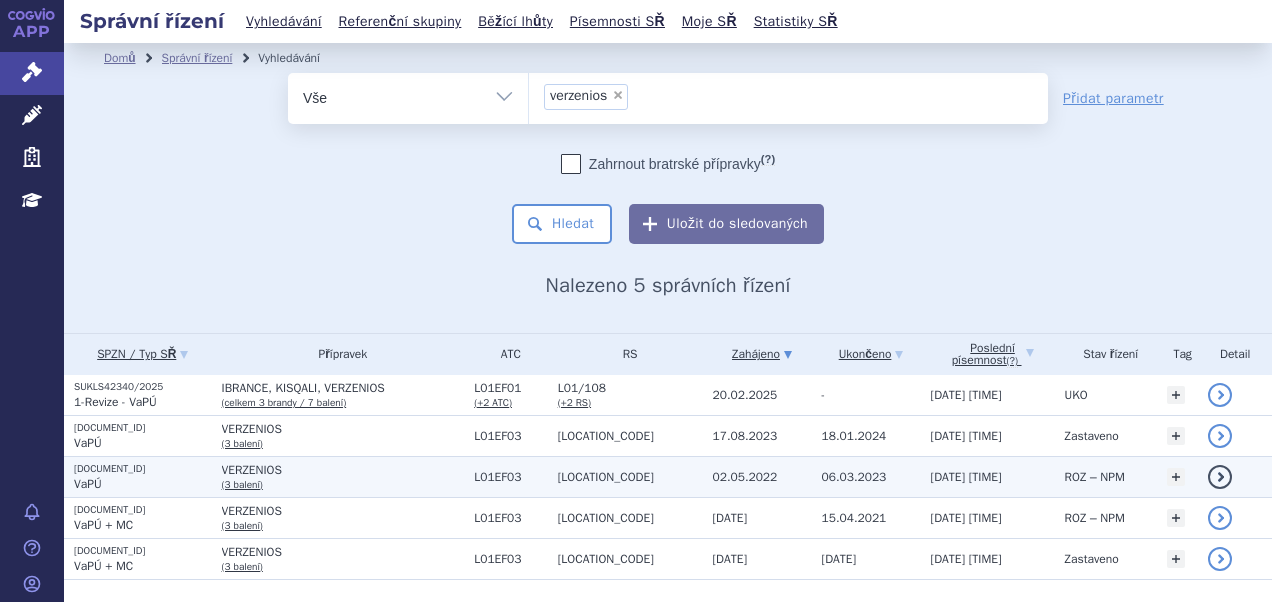 click on "SUKLS90660/2022" at bounding box center [143, 469] 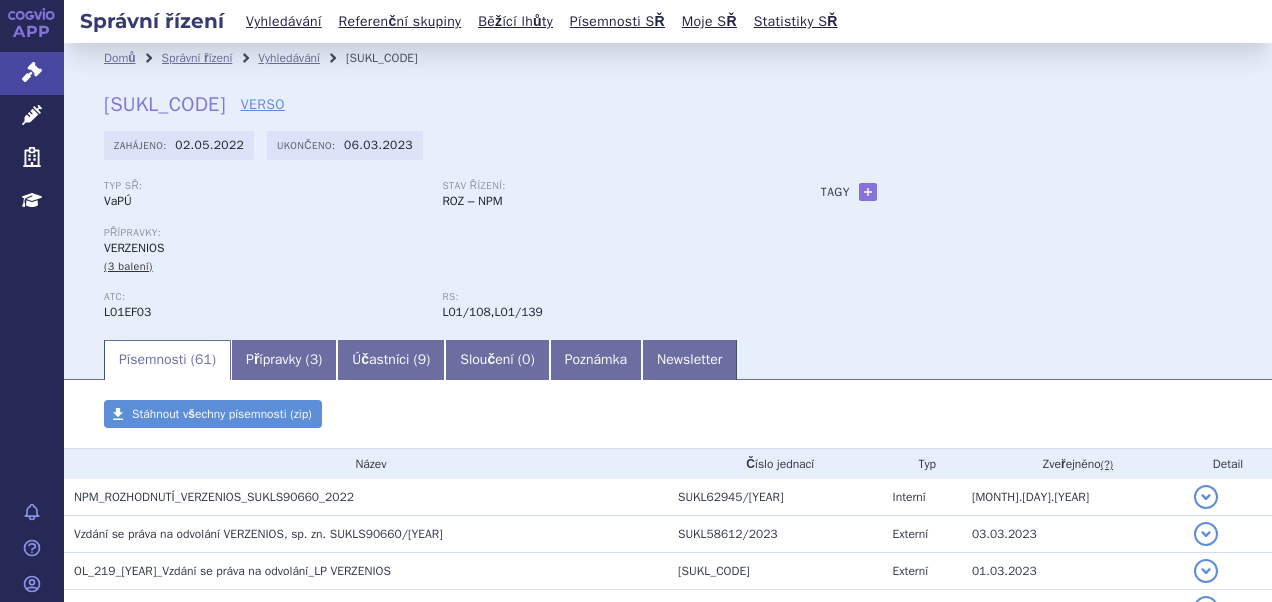 scroll, scrollTop: 0, scrollLeft: 0, axis: both 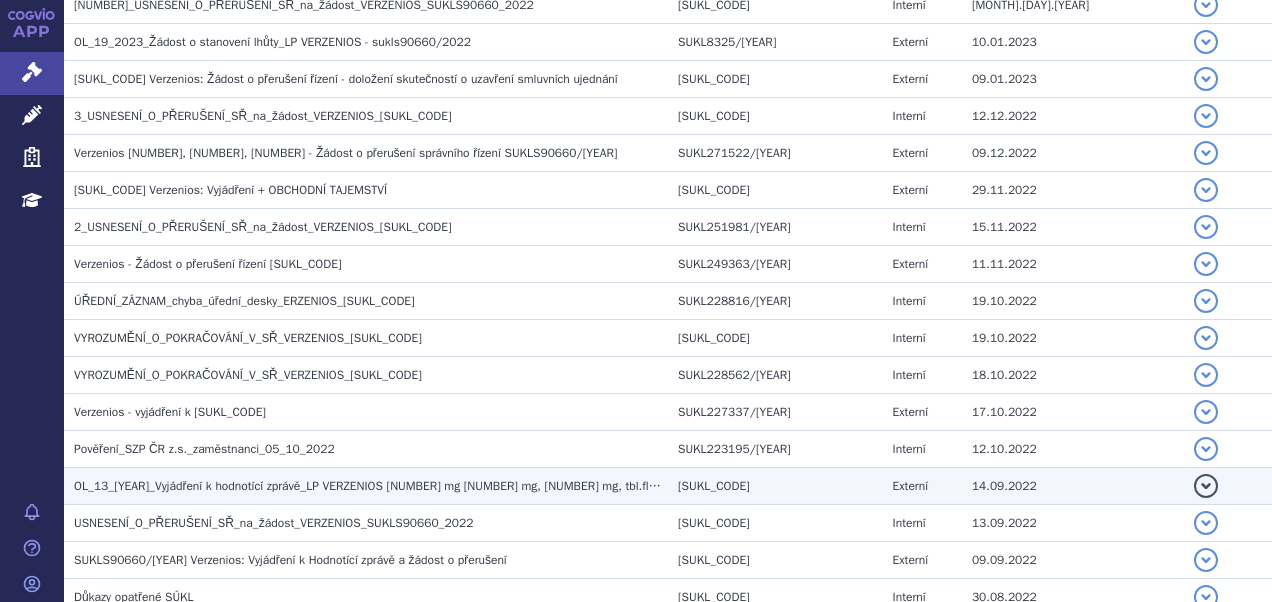 click on "OL_13_2022_Vyjádření k hodnotící zprávě_LP VERZENIOS 50 mg 100 mg, 150 mg, tbl.flm. - sukls90660/2022" at bounding box center [371, 486] 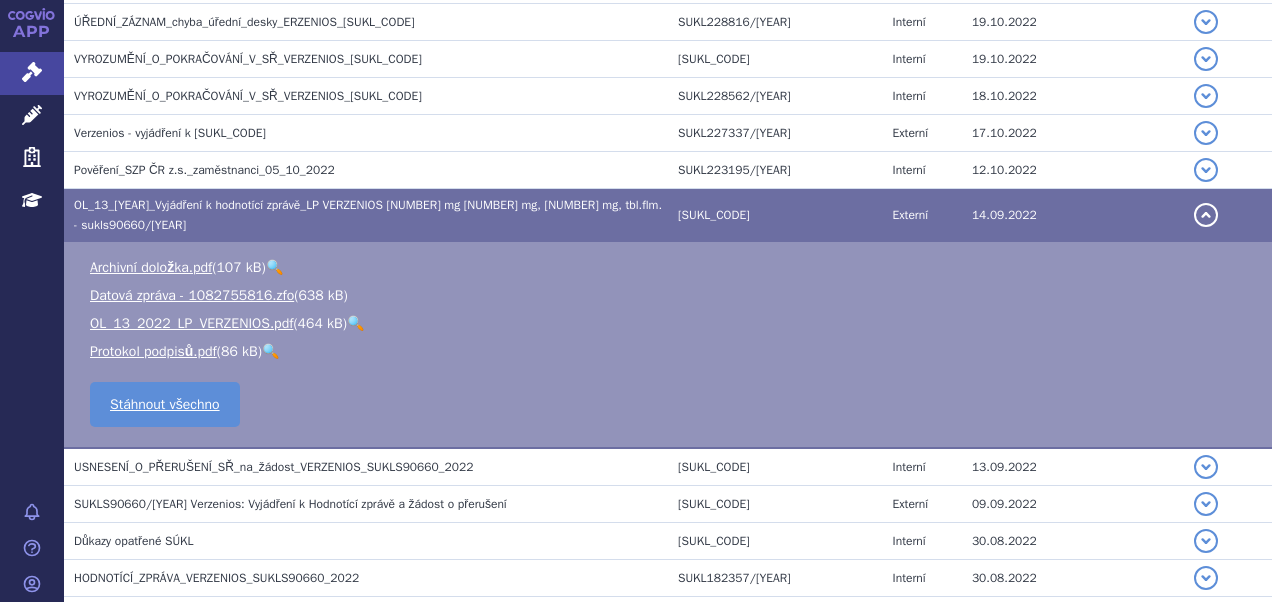 scroll, scrollTop: 1450, scrollLeft: 0, axis: vertical 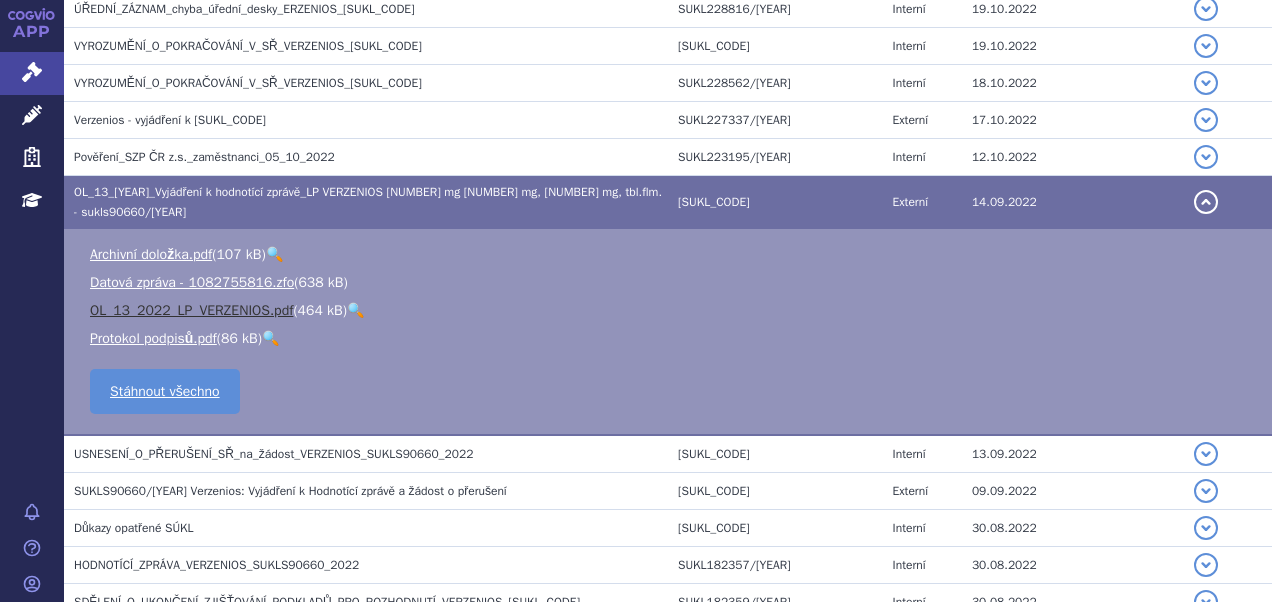 click on "OL_13_2022_LP_VERZENIOS.pdf" at bounding box center [191, 310] 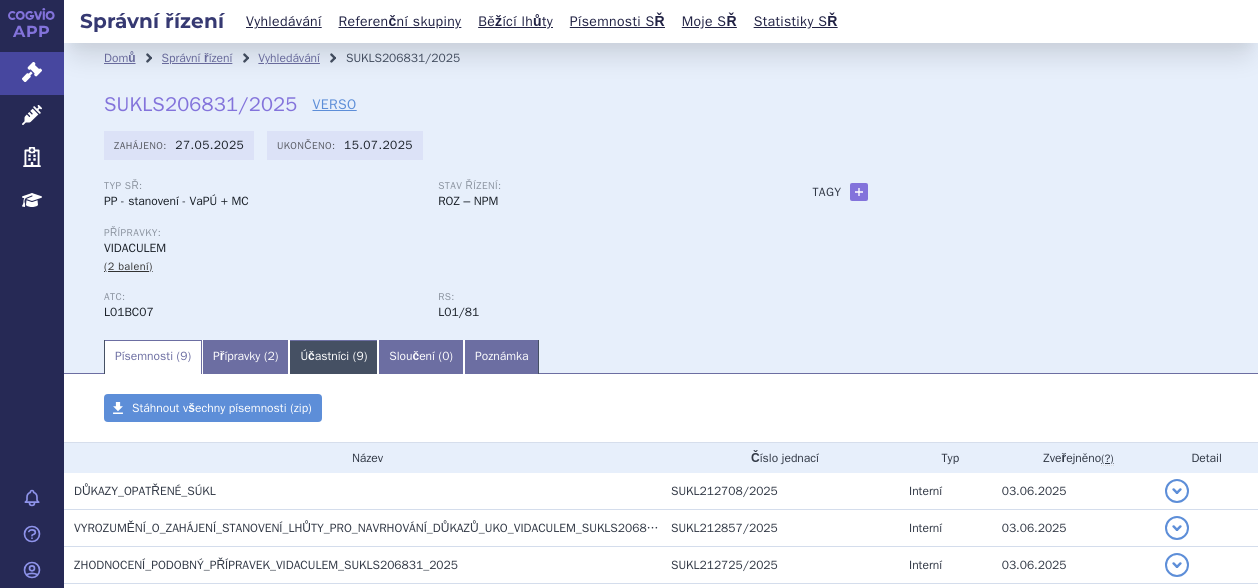 scroll, scrollTop: 0, scrollLeft: 0, axis: both 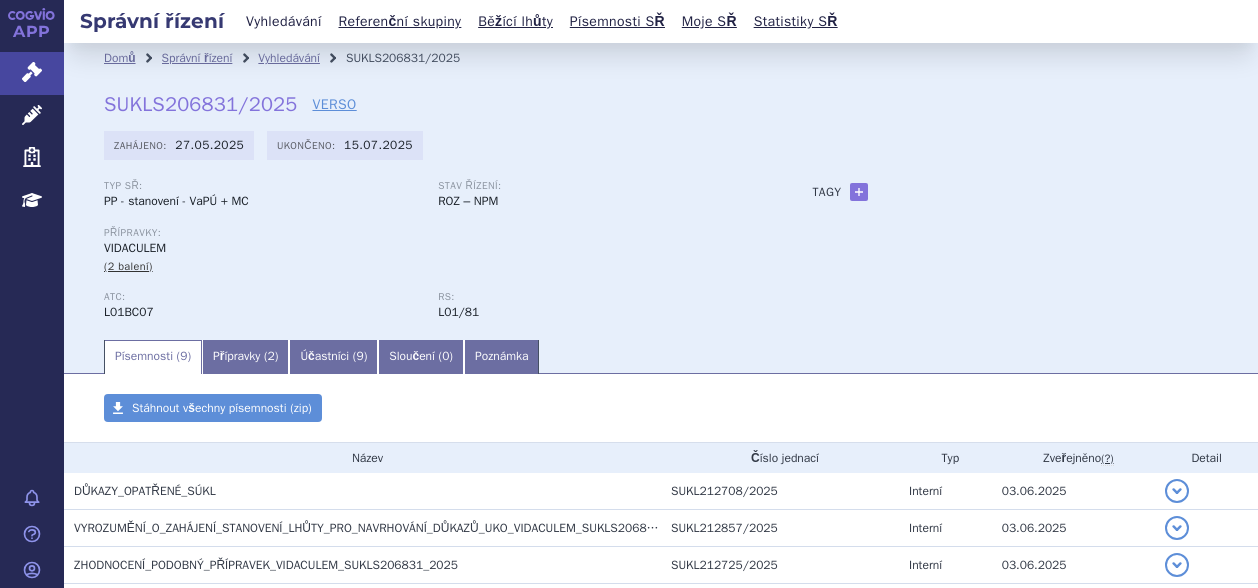 click on "Vyhledávání" at bounding box center [284, 21] 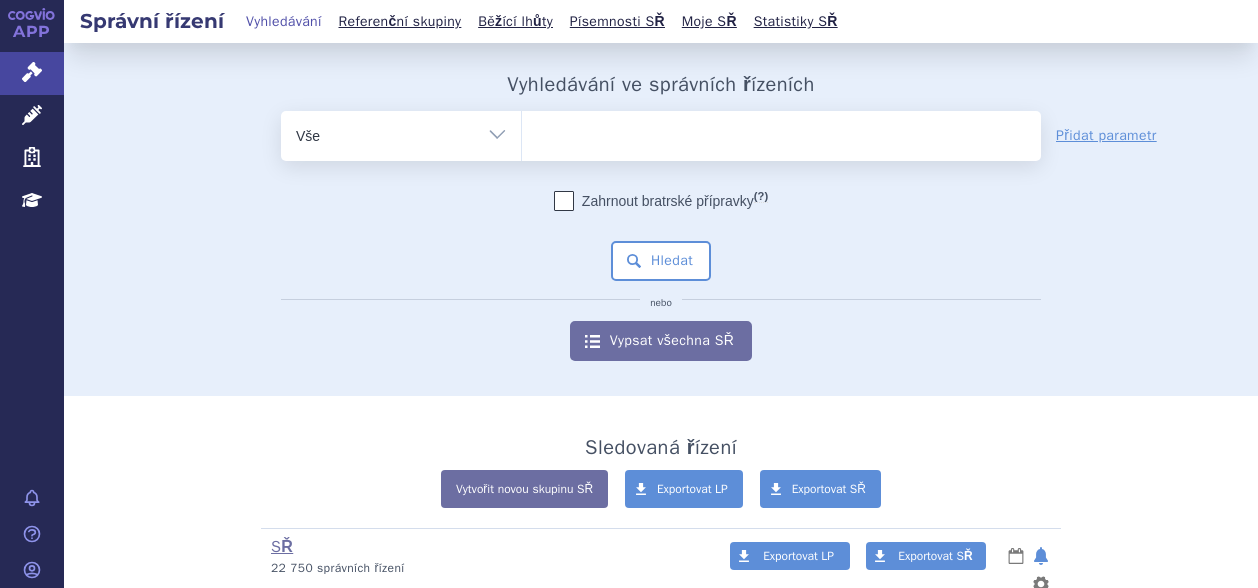 scroll, scrollTop: 0, scrollLeft: 0, axis: both 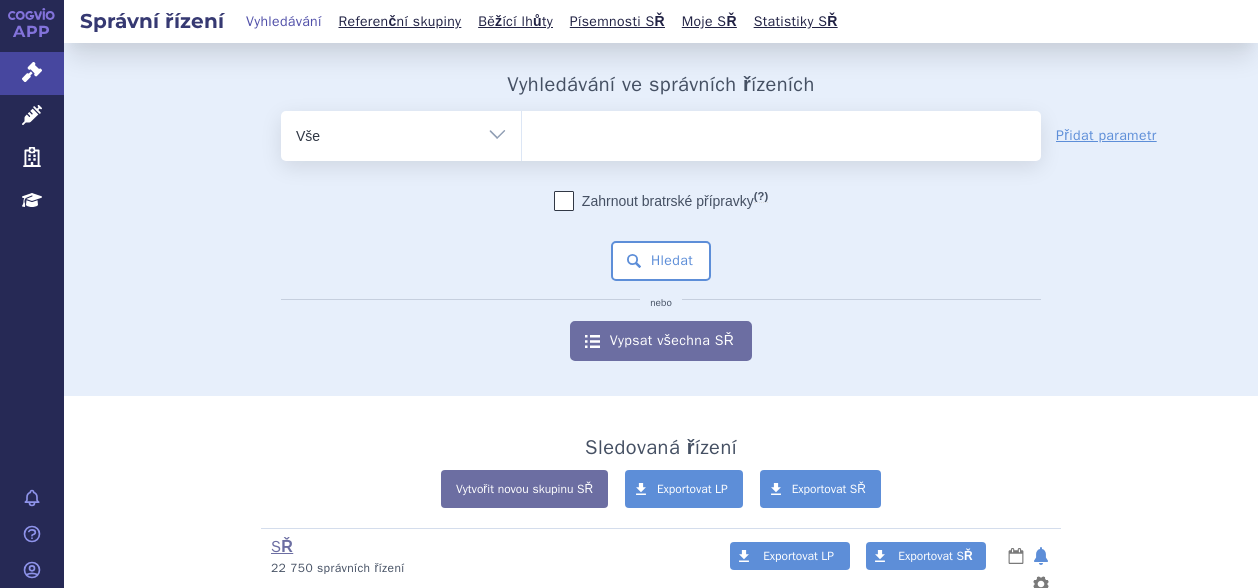 click at bounding box center [781, 132] 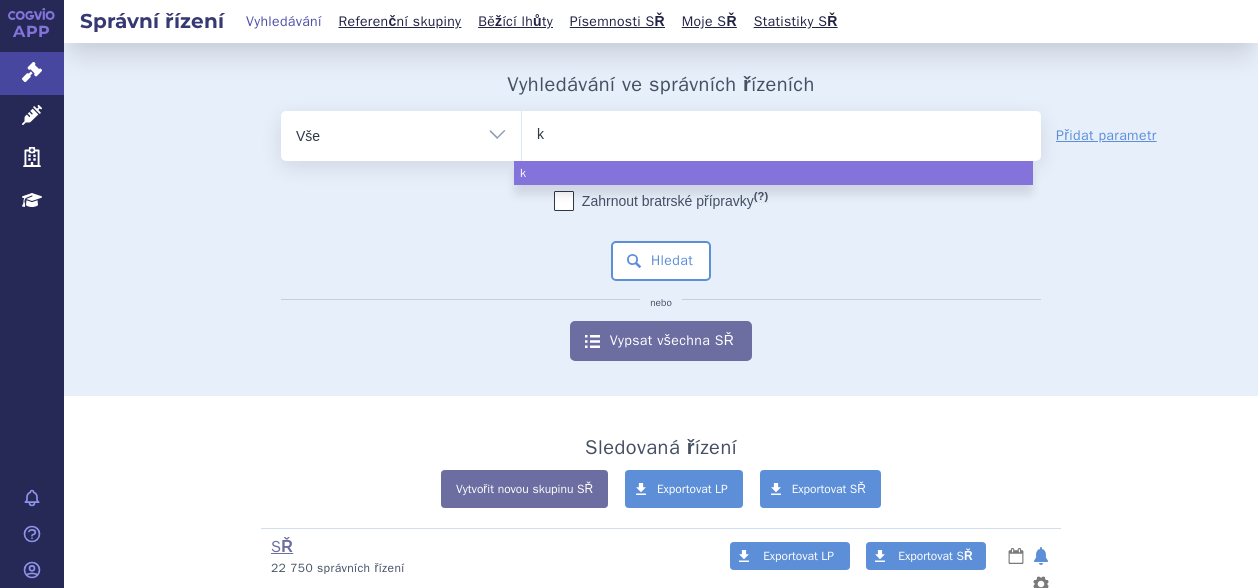 type on "ke" 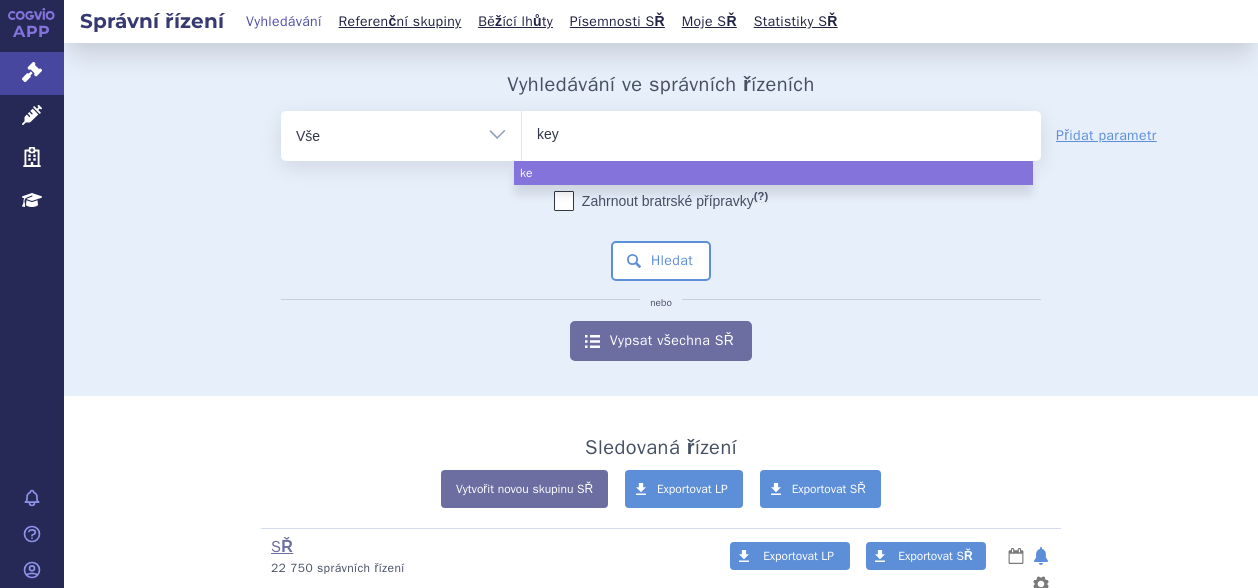 type on "keyt" 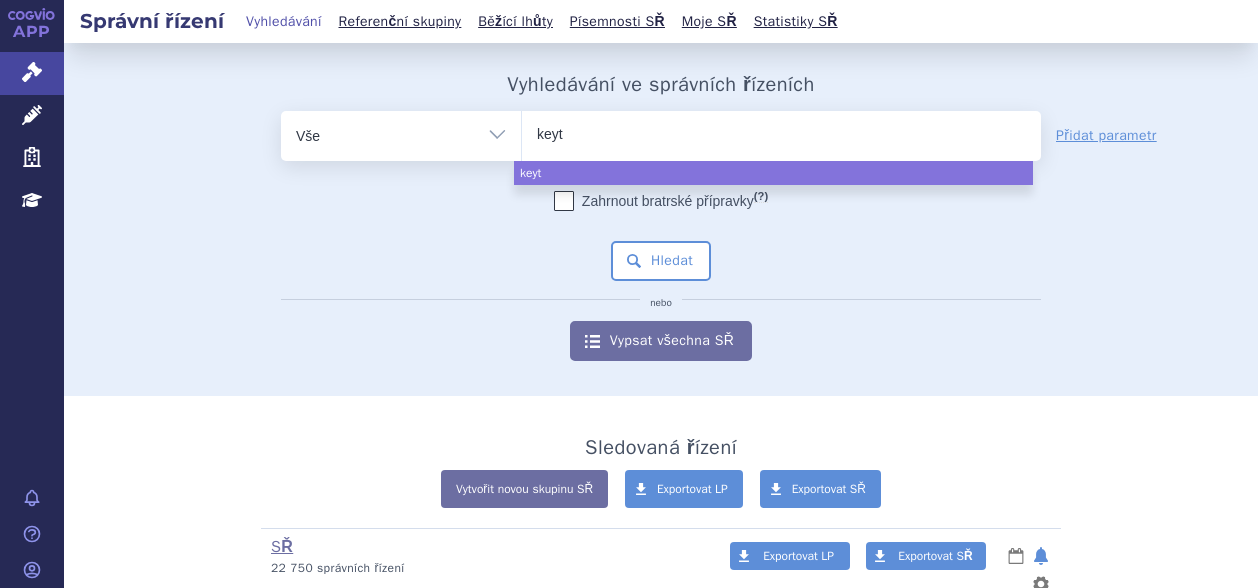 type on "keytr" 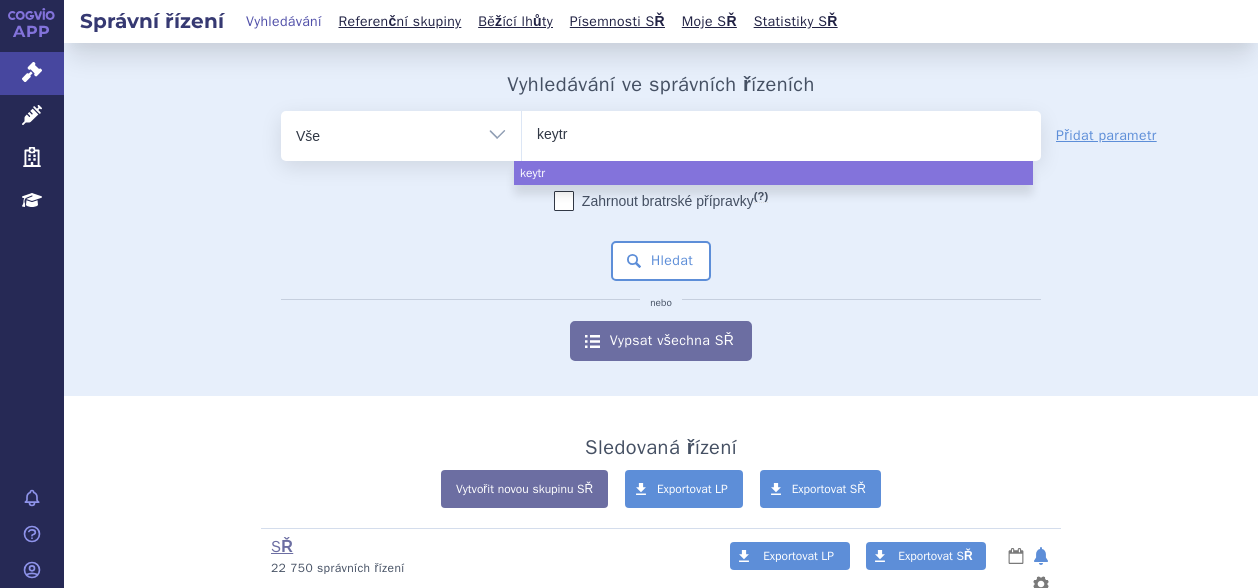 type on "keytru" 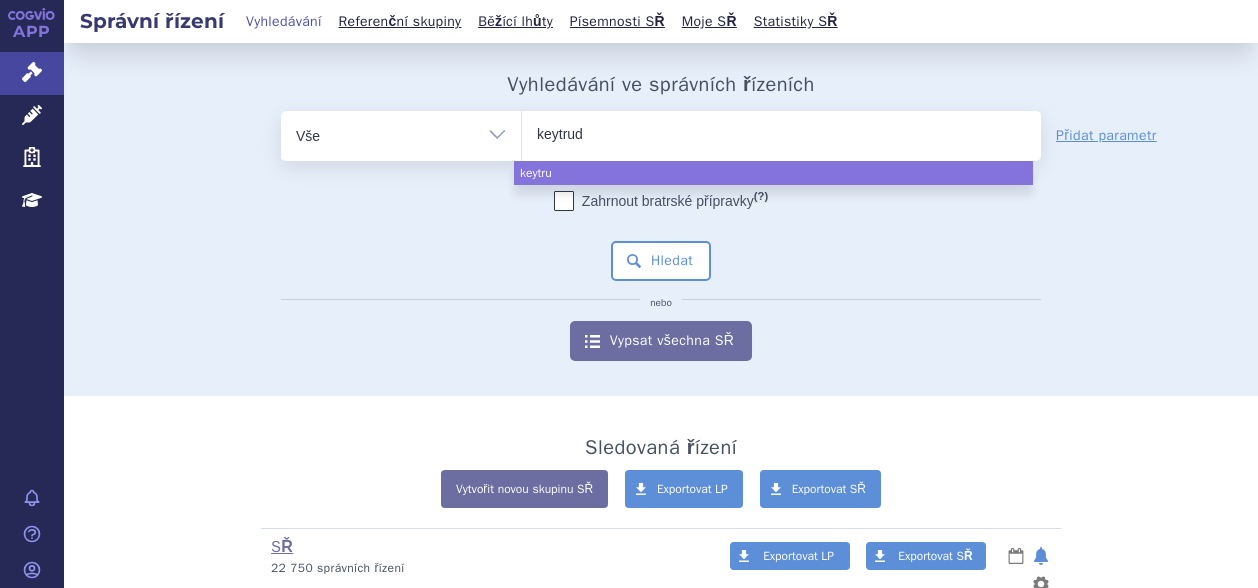 type on "keytruda" 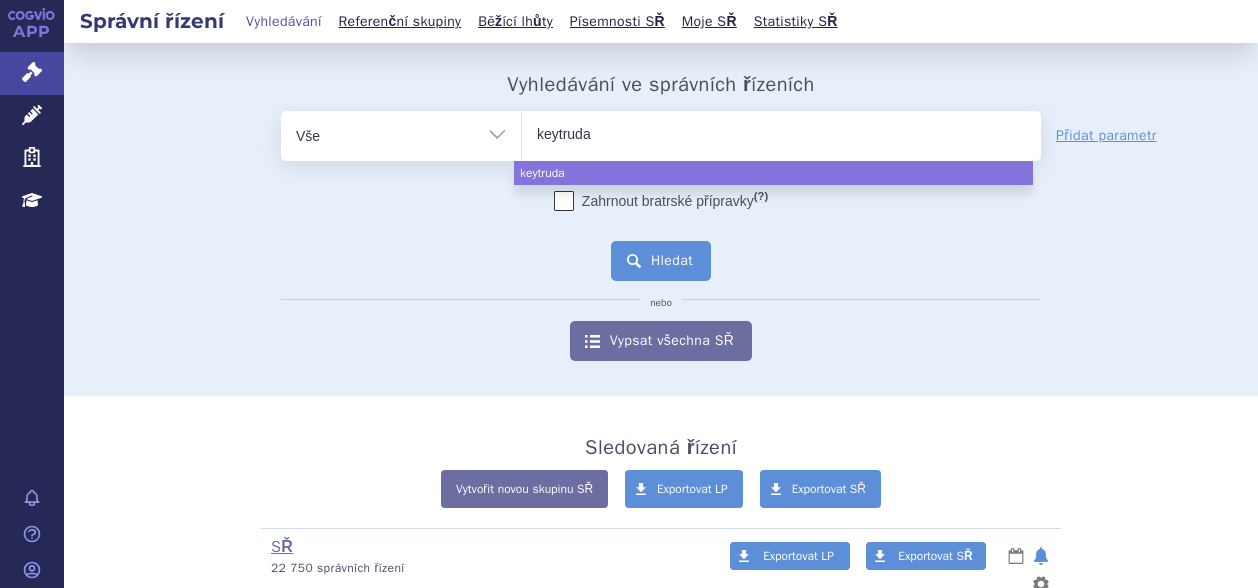 select on "keytruda" 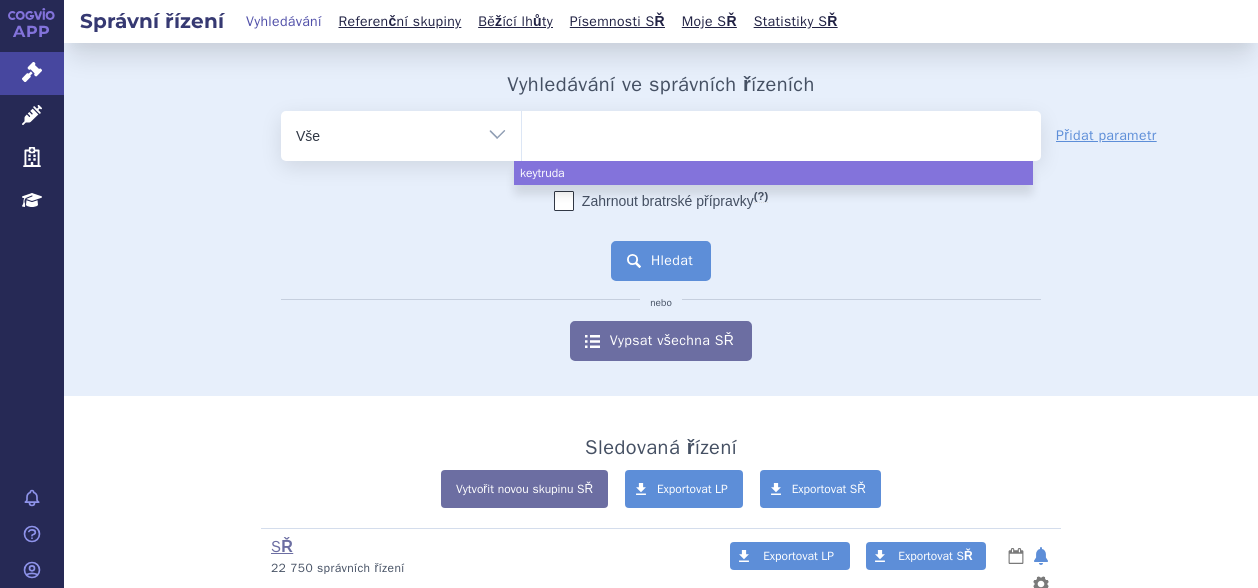 click on "Hledat" at bounding box center [661, 261] 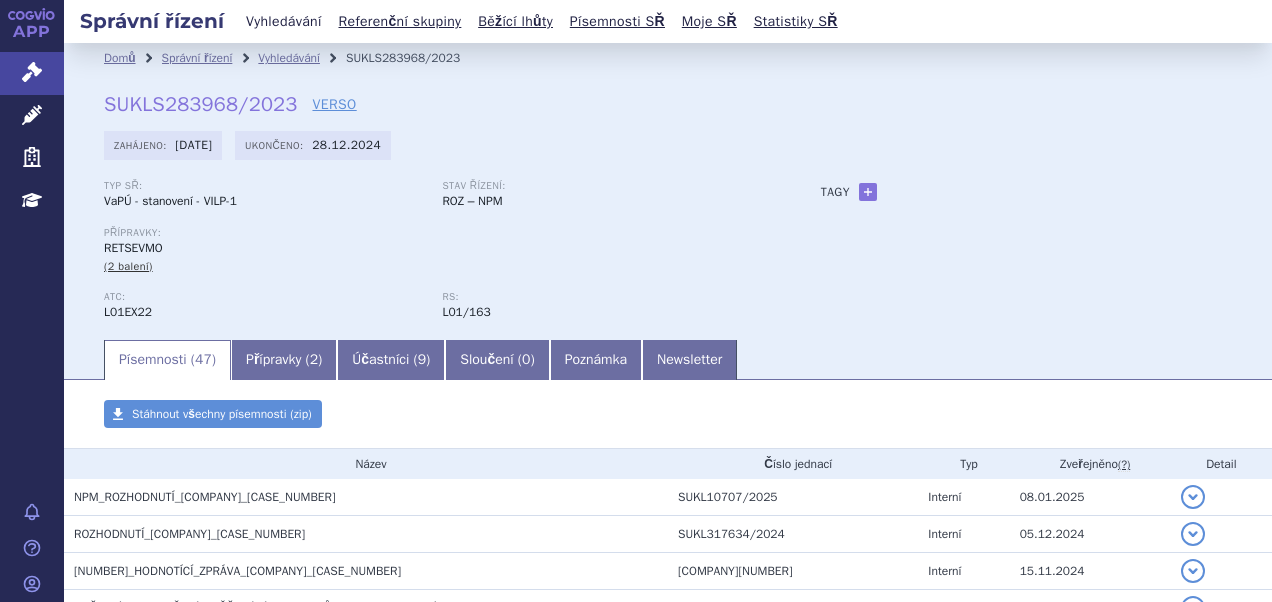 scroll, scrollTop: 0, scrollLeft: 0, axis: both 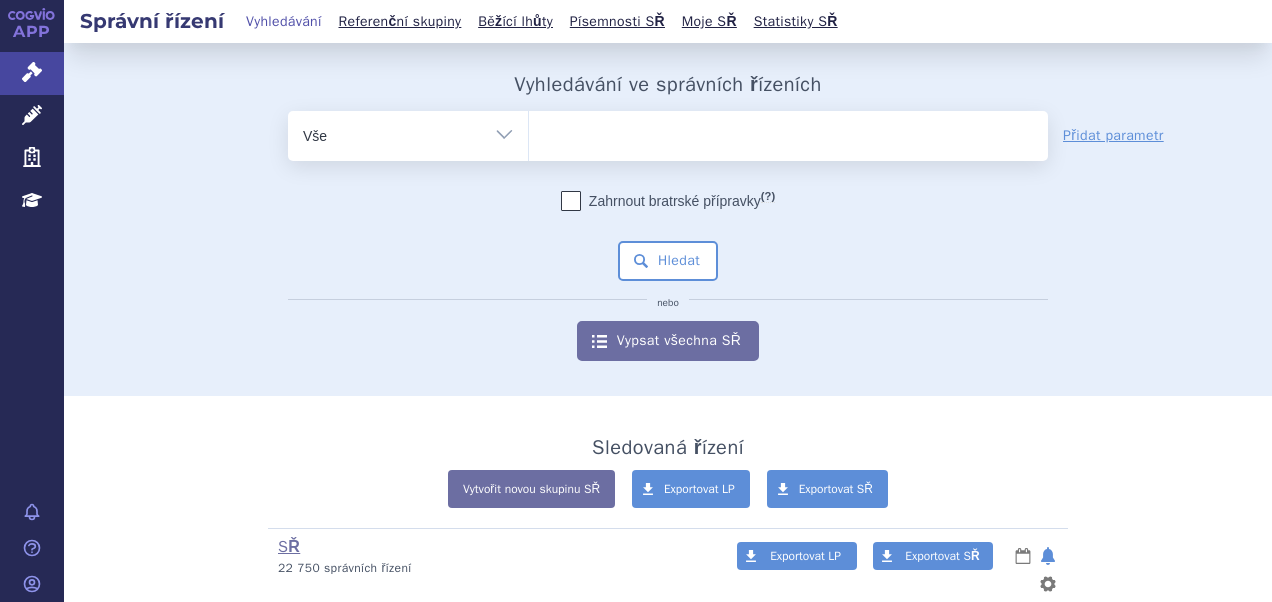 click at bounding box center (788, 132) 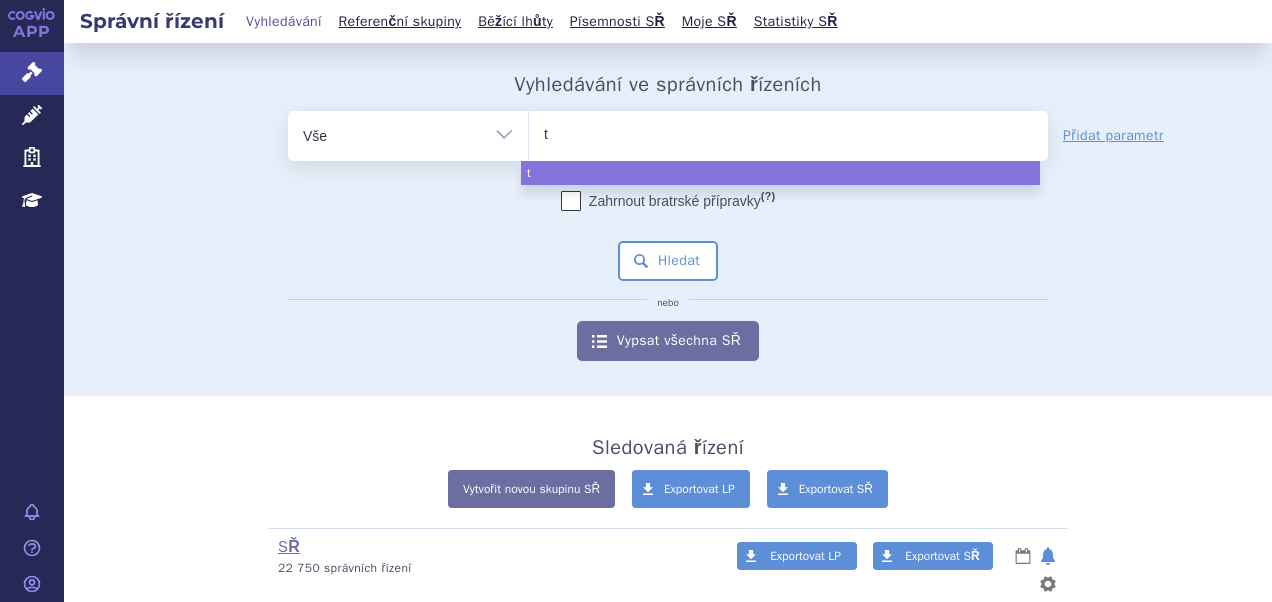 type on "tr" 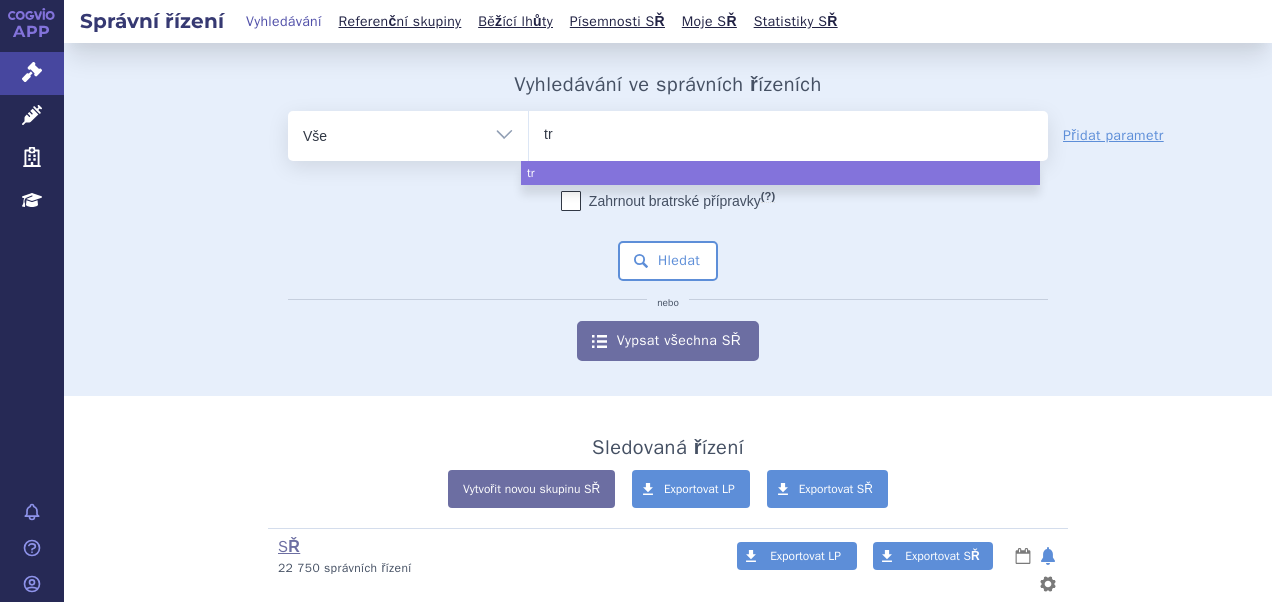 type on "tro" 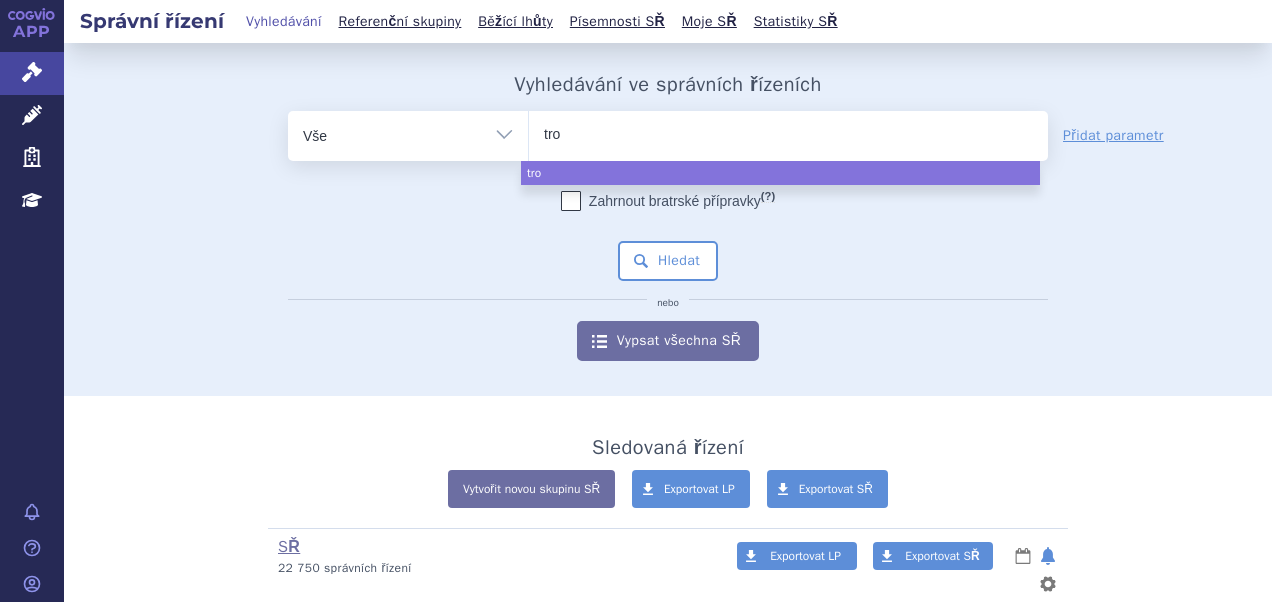 type on "trod" 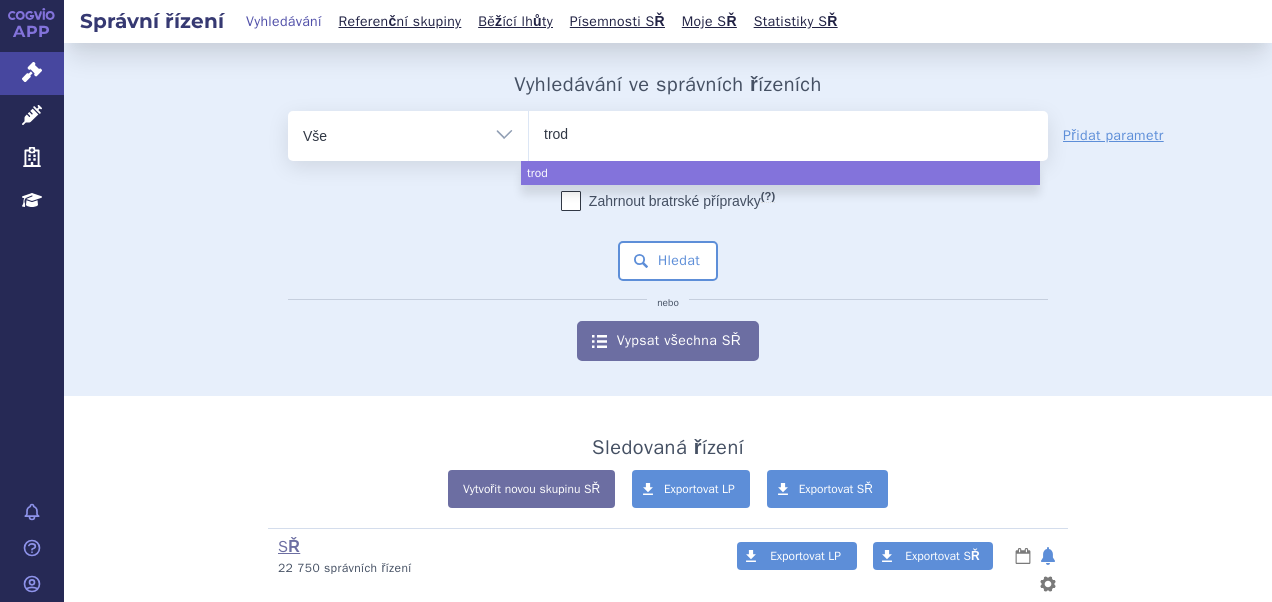 type on "trode" 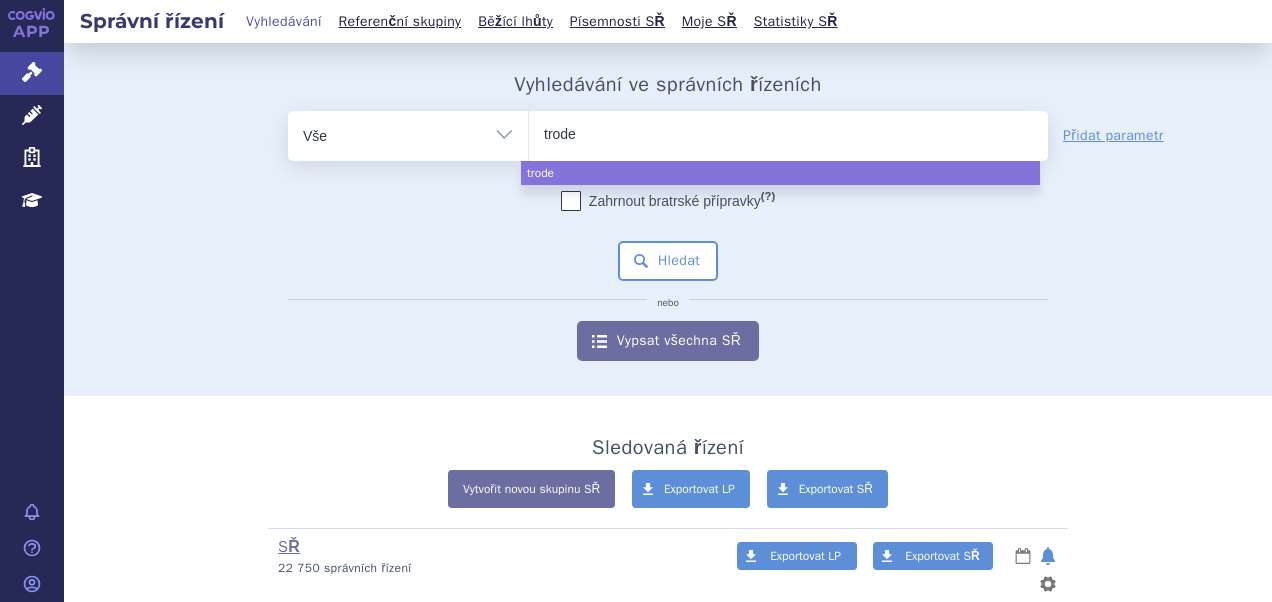 type on "trodel" 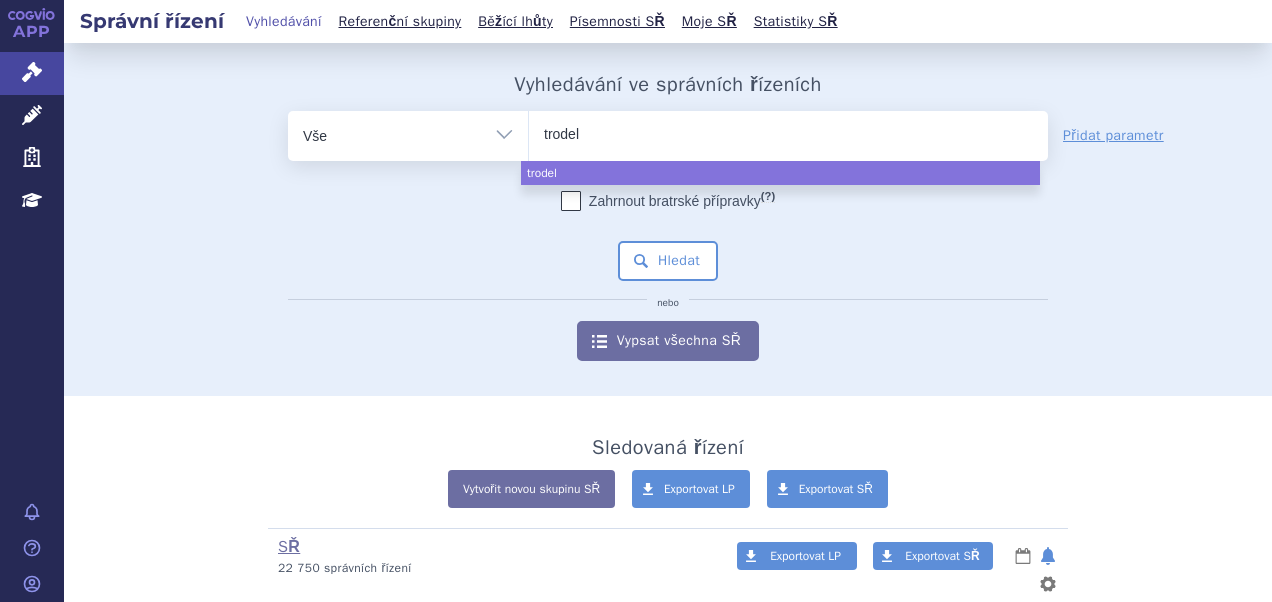 type on "trodelv" 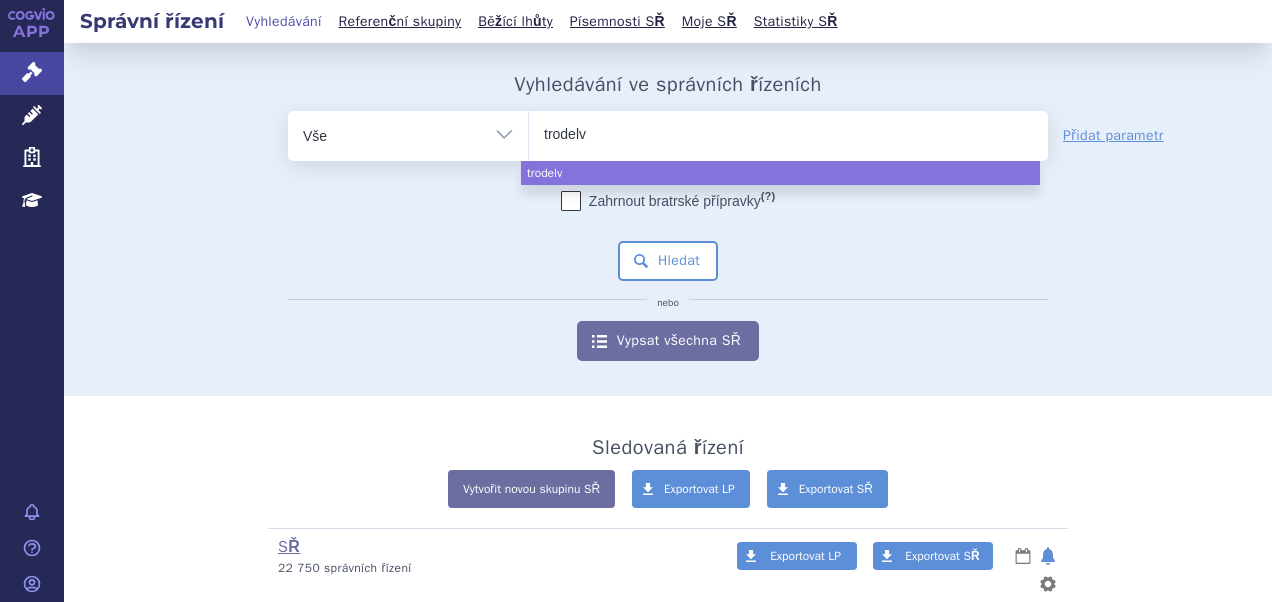 type on "trodelvy" 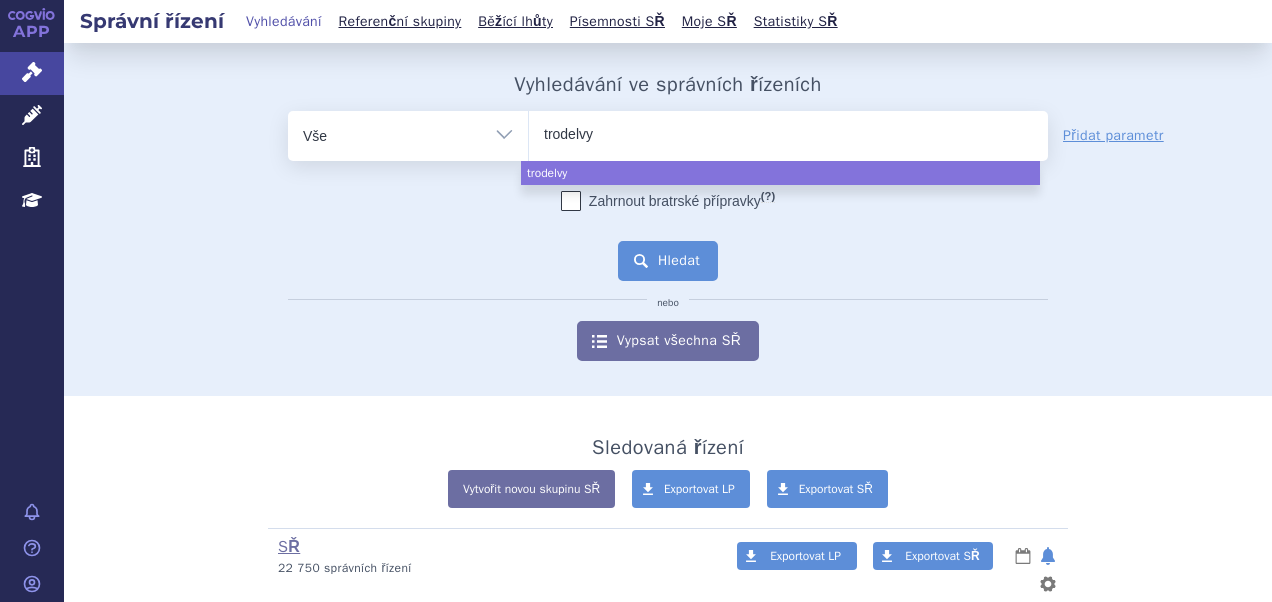 select on "trodelvy" 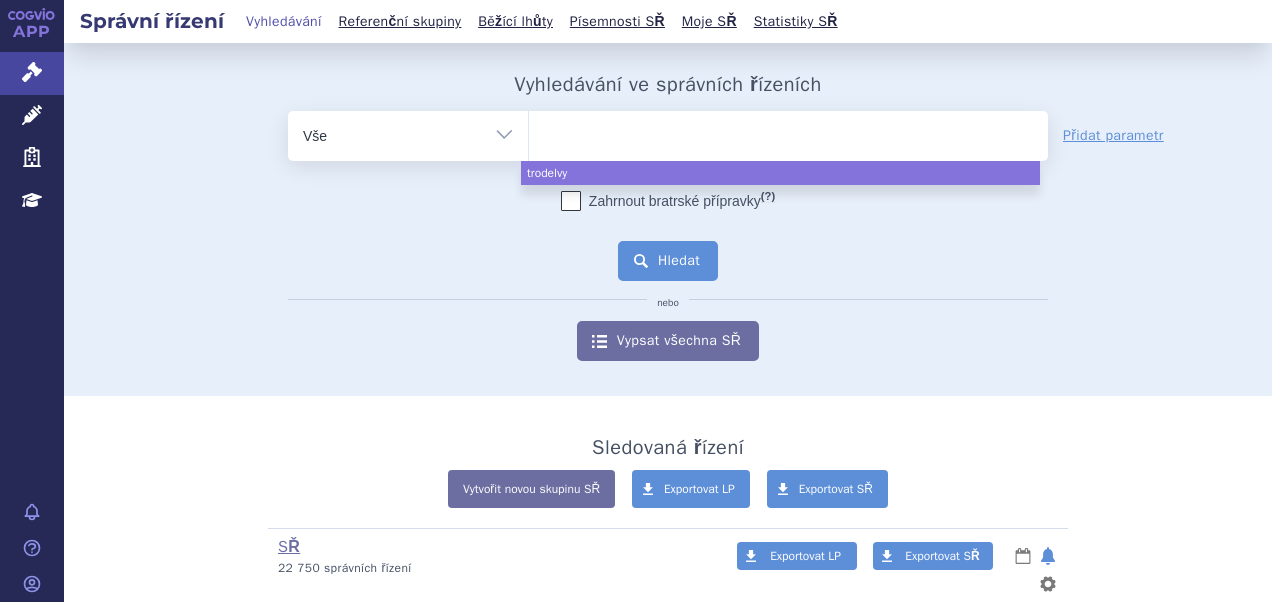 click on "Hledat" at bounding box center [668, 261] 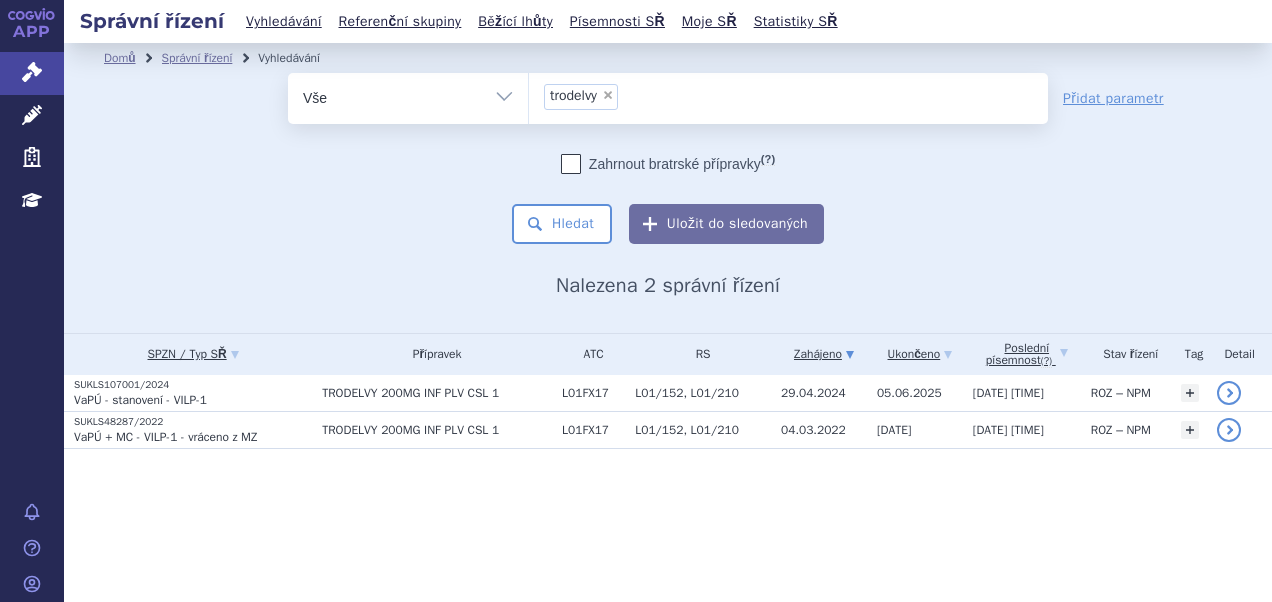 scroll, scrollTop: 0, scrollLeft: 0, axis: both 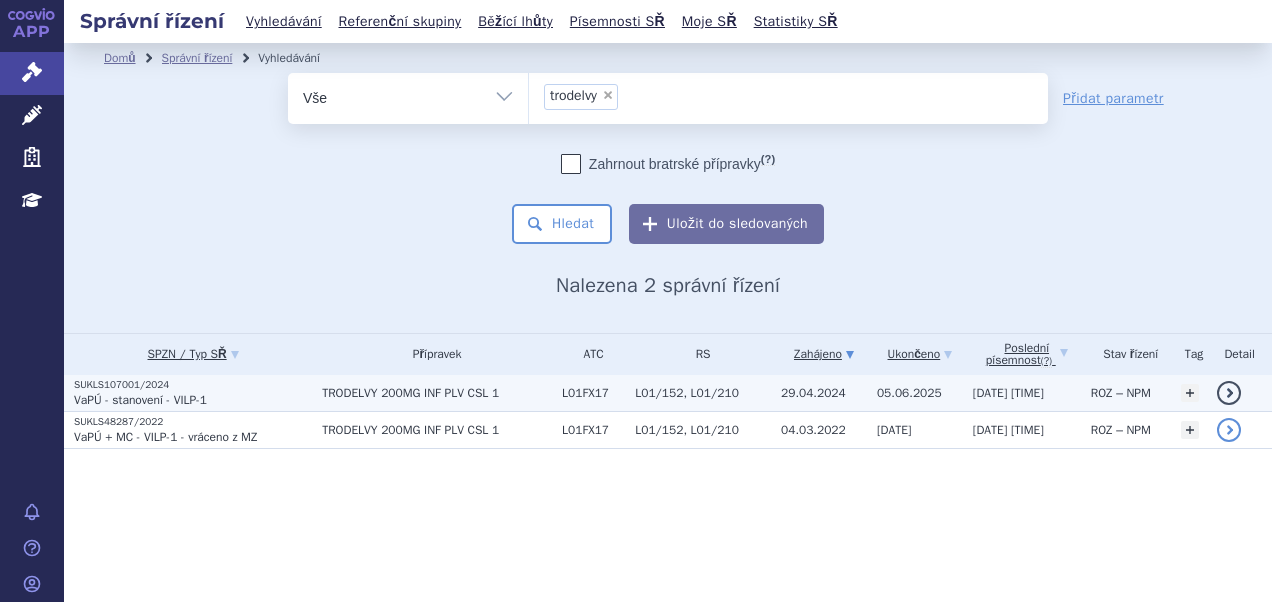 click on "SUKLS107001/2024" at bounding box center [193, 385] 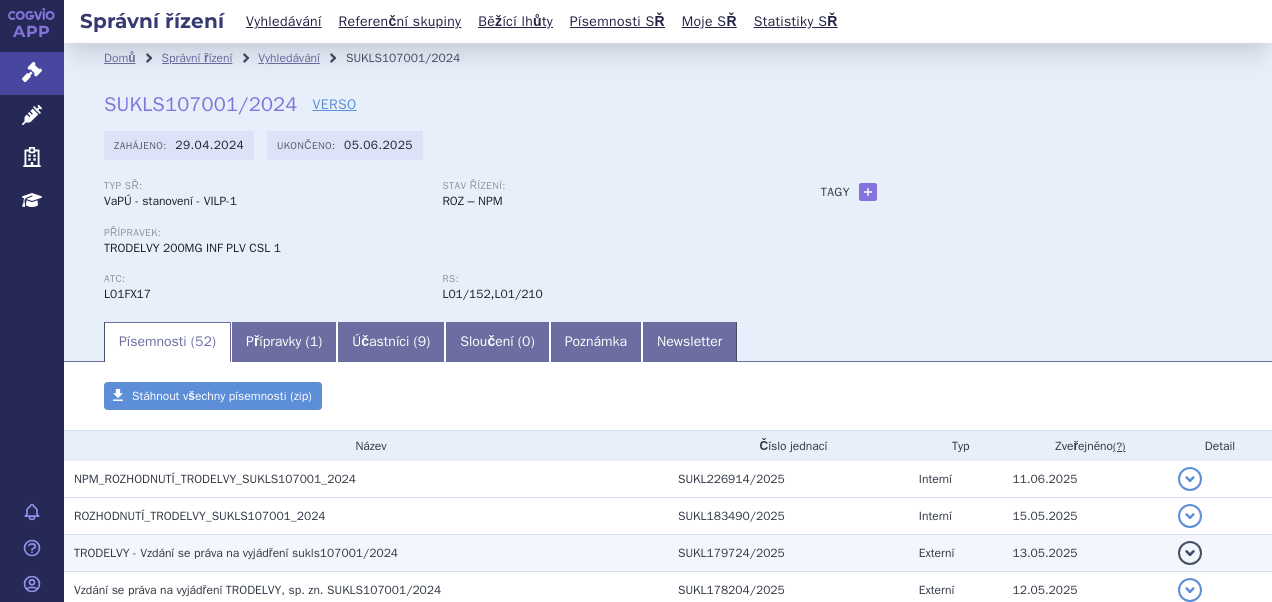 scroll, scrollTop: 0, scrollLeft: 0, axis: both 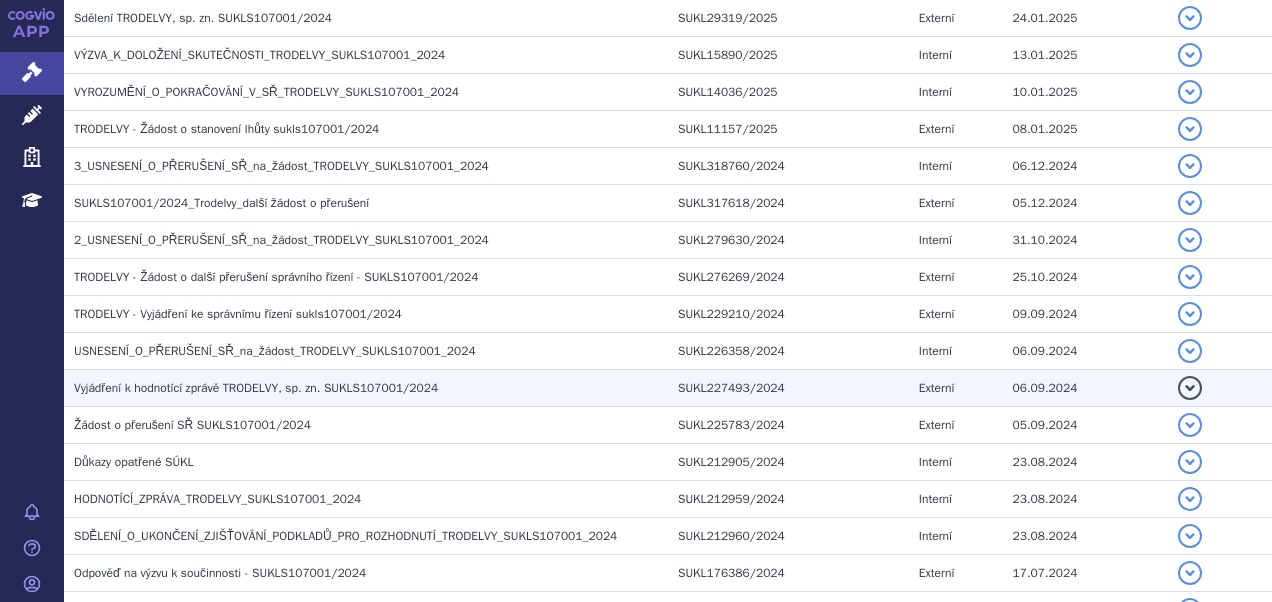 click on "Vyjádření k hodnotící zprávě TRODELVY, sp. zn. SUKLS107001/2024" at bounding box center [256, 388] 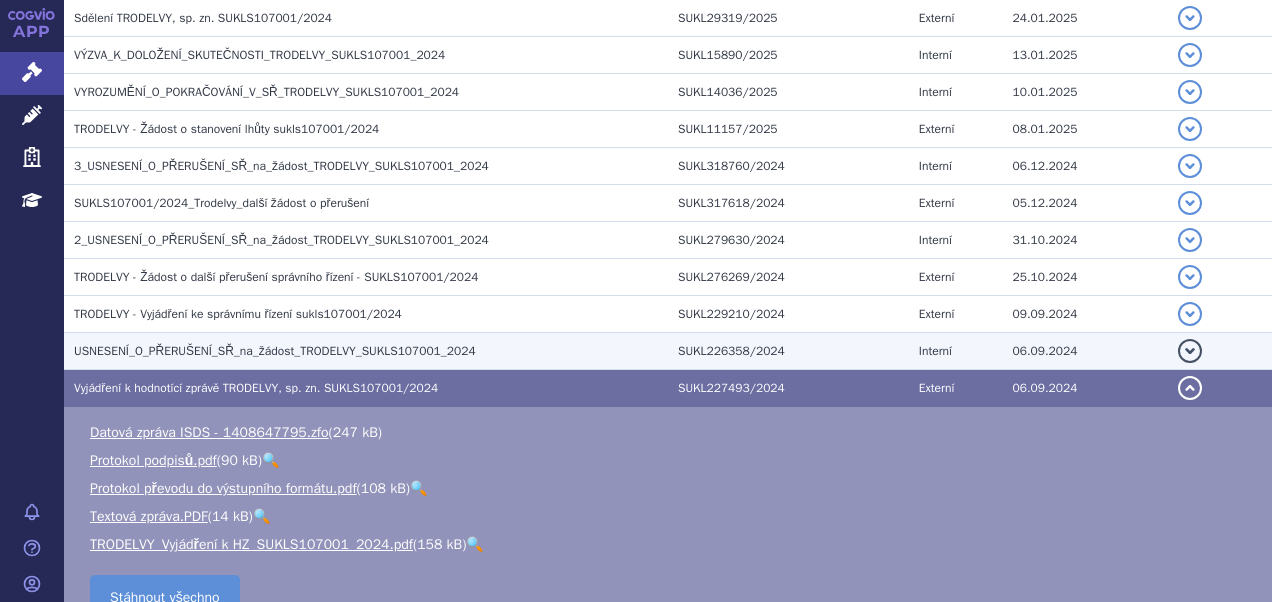 click on "USNESENÍ_O_PŘERUŠENÍ_SŘ_na_žádost_TRODELVY_SUKLS107001_2024" at bounding box center [275, 351] 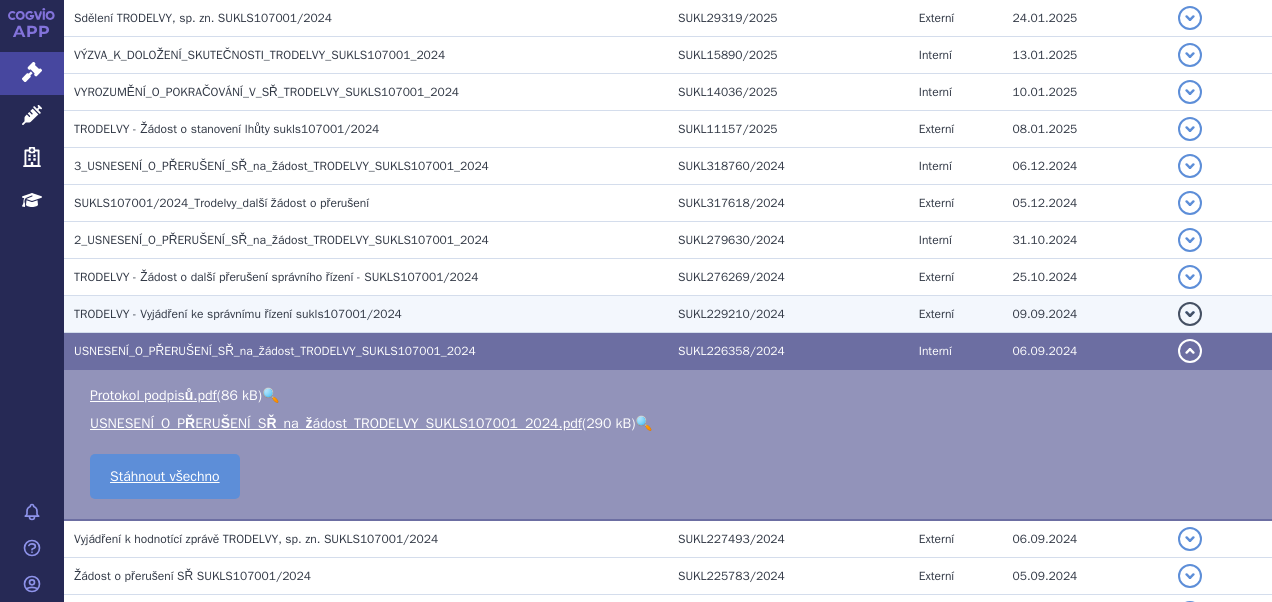 click on "TRODELVY - Vyjádření ke správnímu řízení sukls107001/2024" at bounding box center (238, 314) 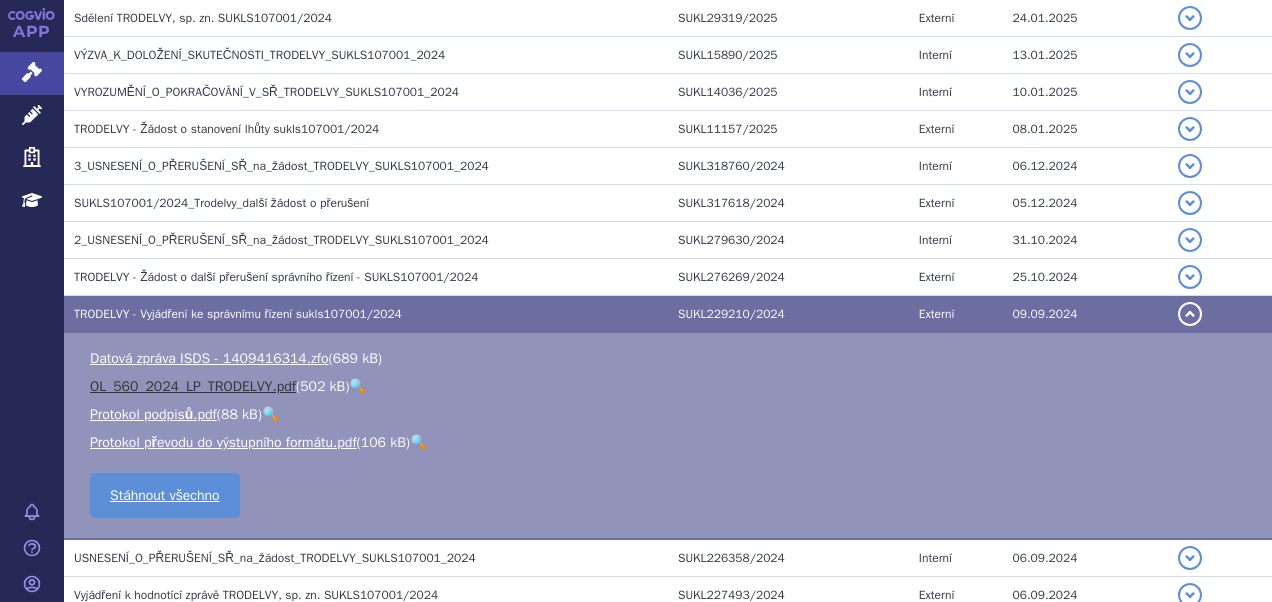 click on "OL_560_2024_LP_TRODELVY.pdf" at bounding box center (193, 386) 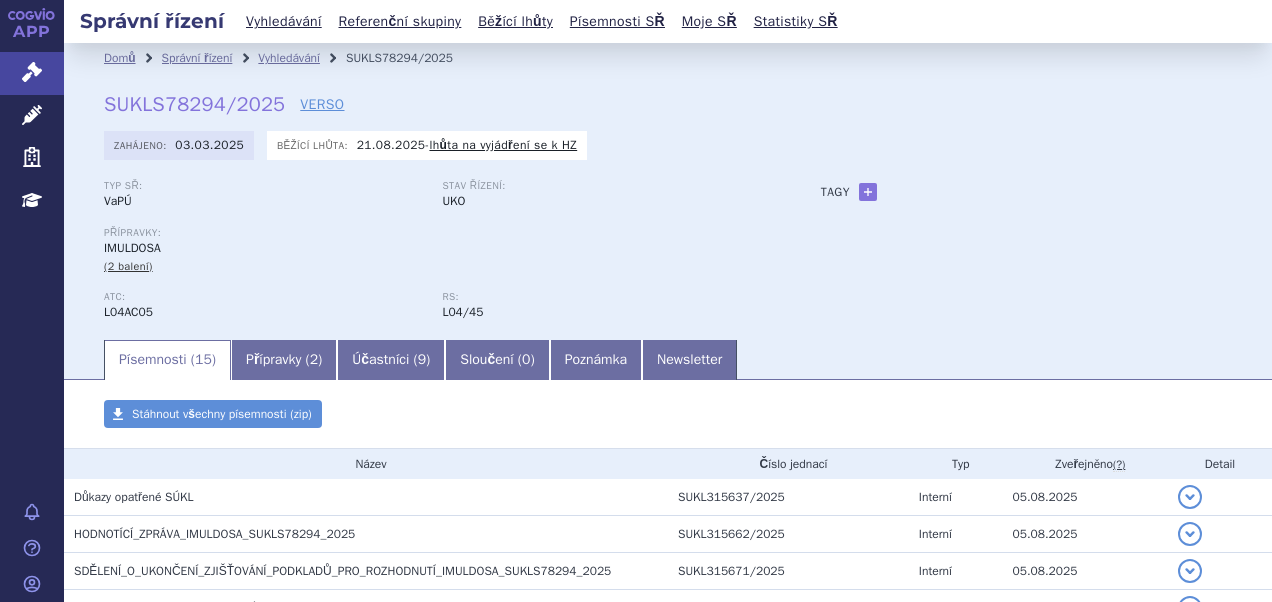 scroll, scrollTop: 0, scrollLeft: 0, axis: both 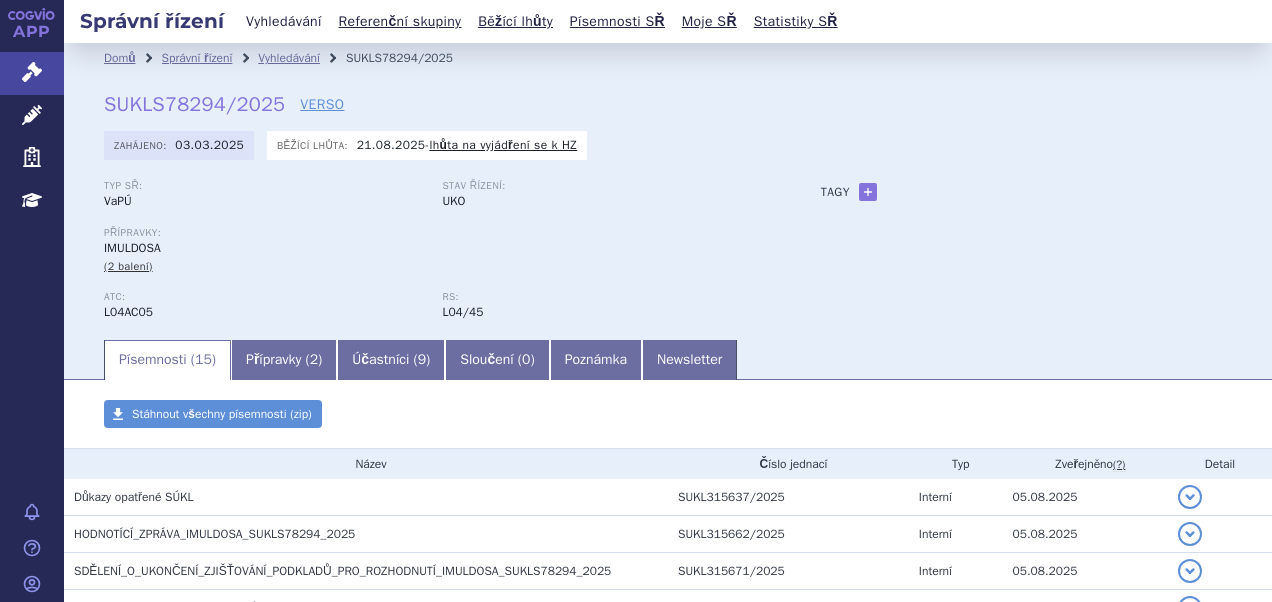 click on "Vyhledávání" at bounding box center [284, 21] 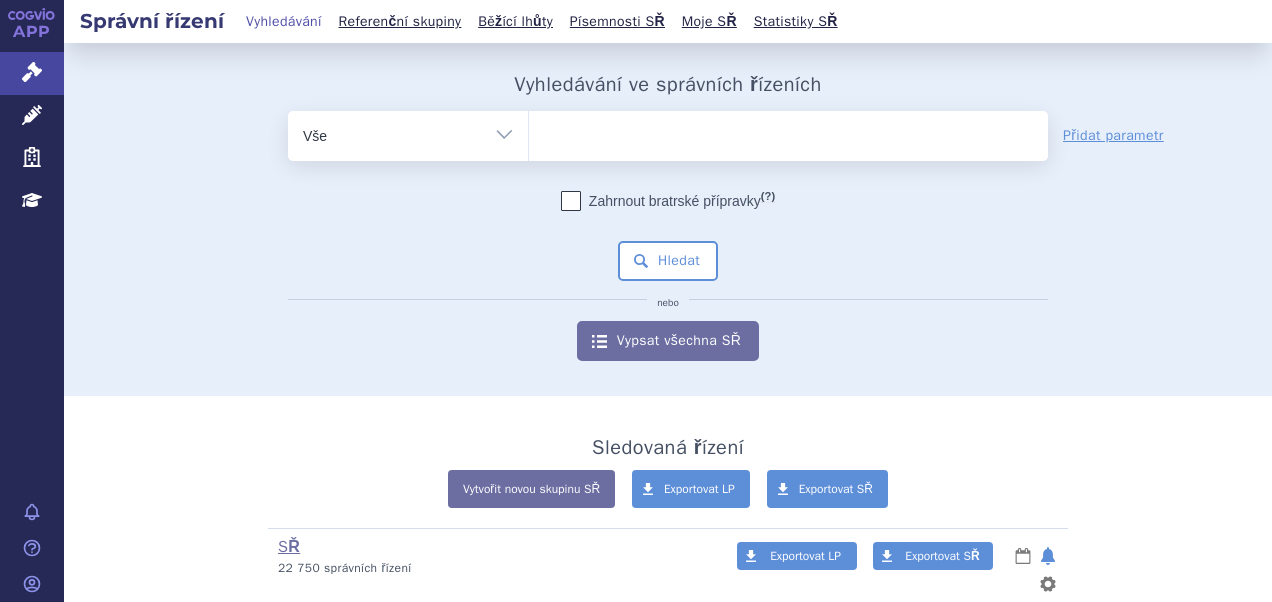 scroll, scrollTop: 0, scrollLeft: 0, axis: both 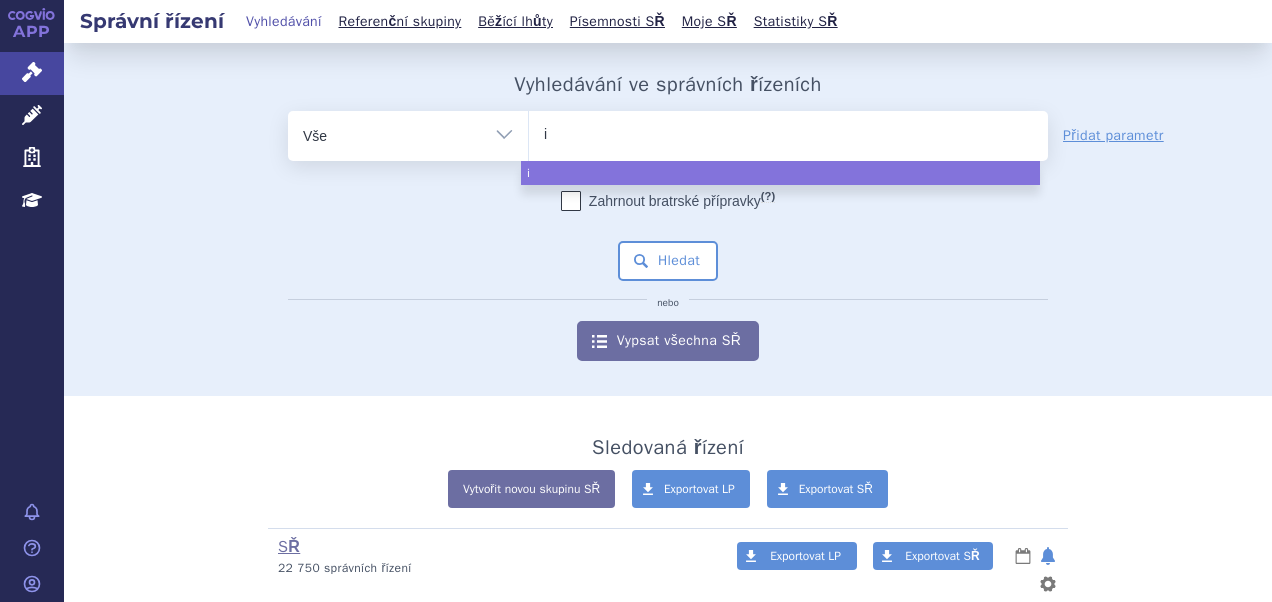 type 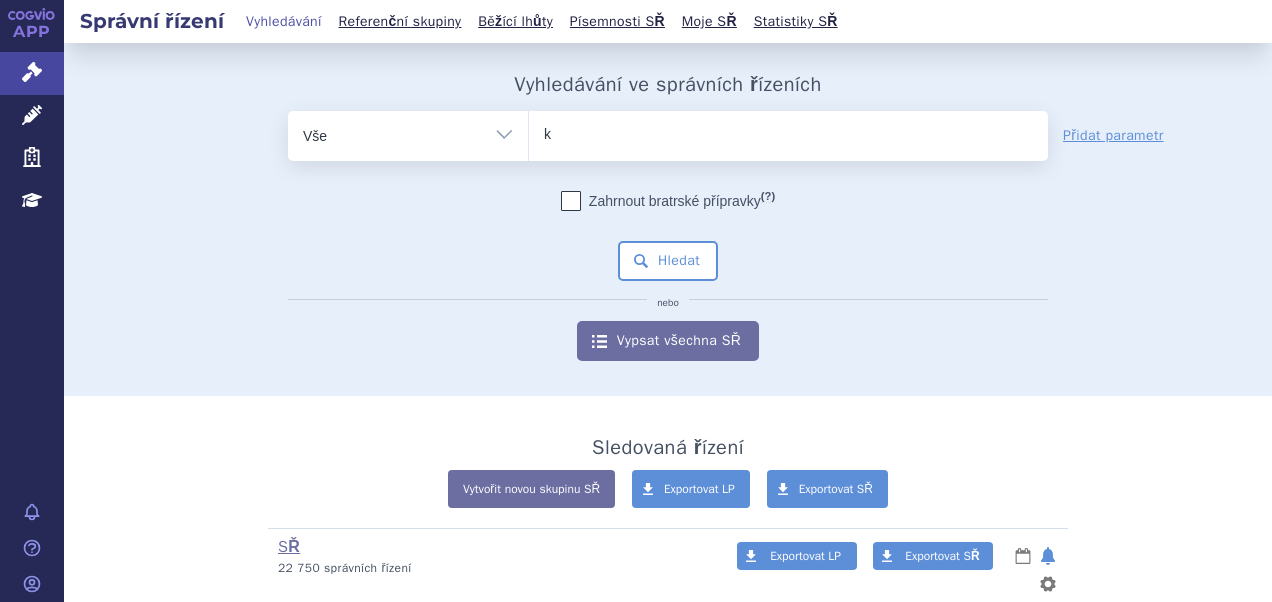 type on "ki" 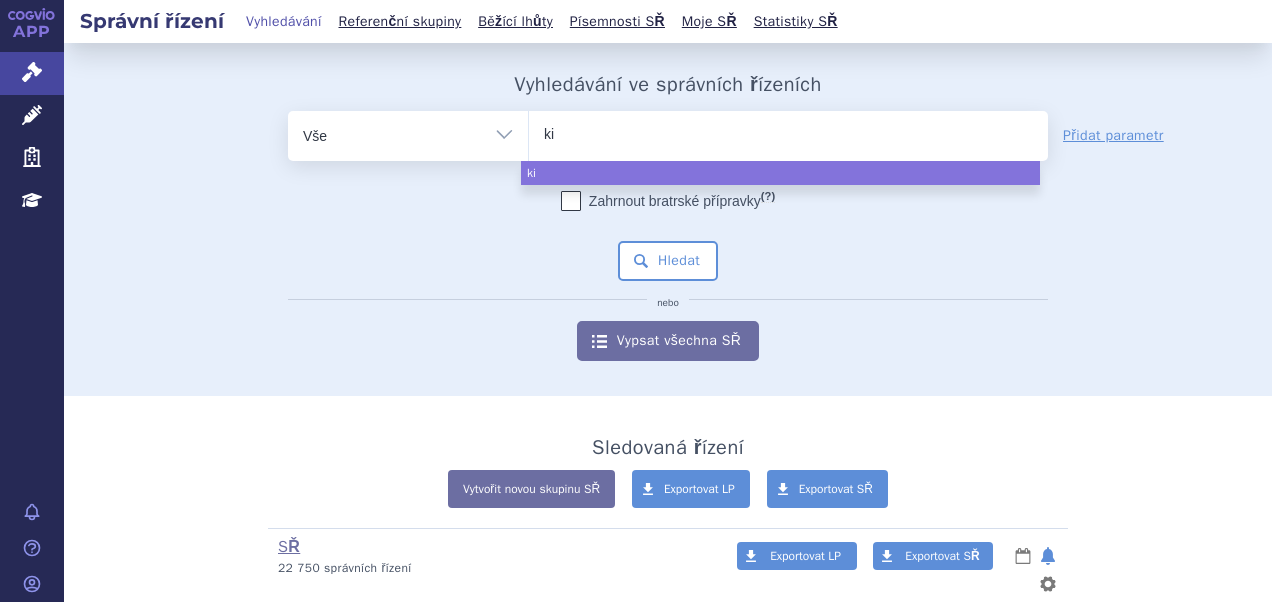 type on "kis" 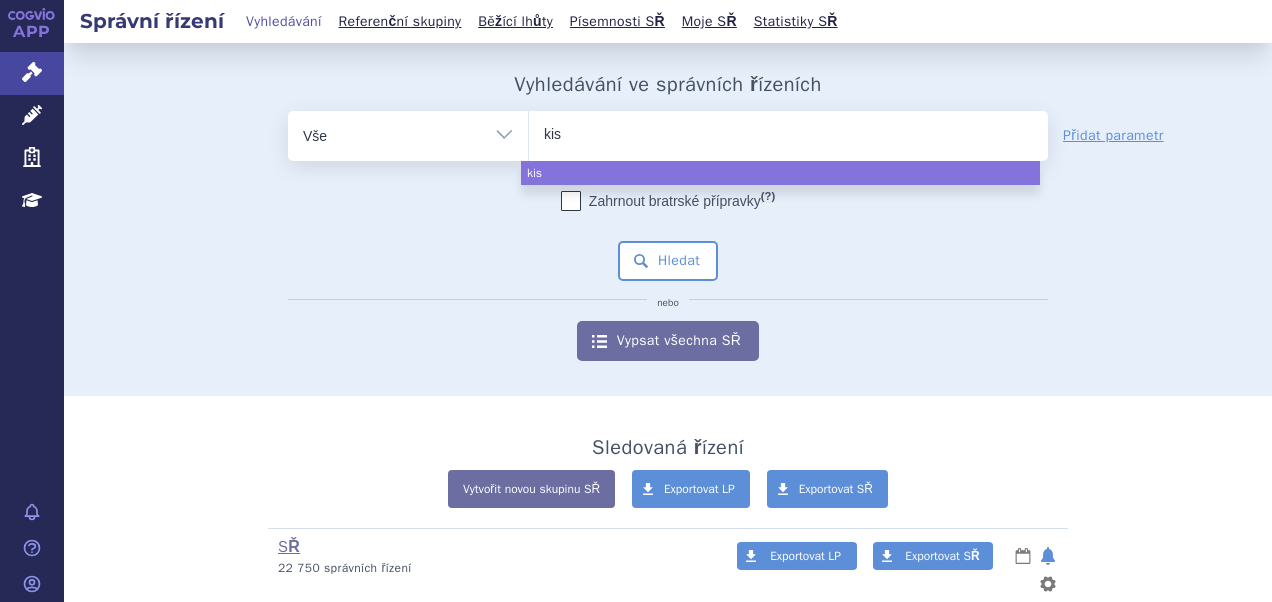 type on "kisq" 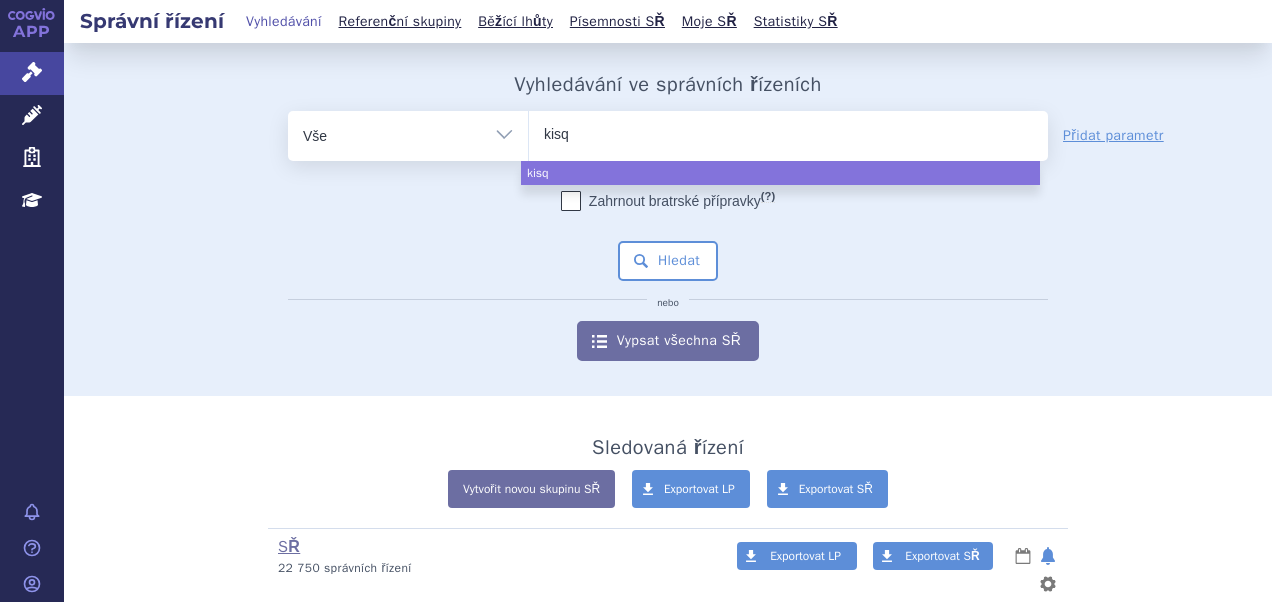 type on "kisqa" 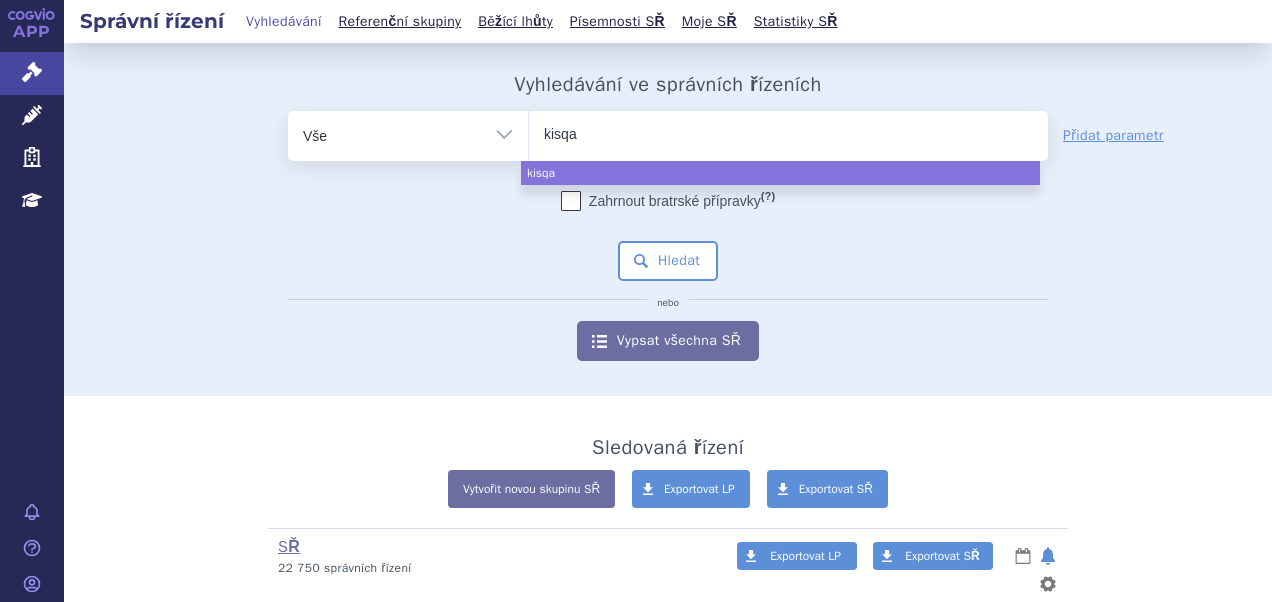 type on "kisqal" 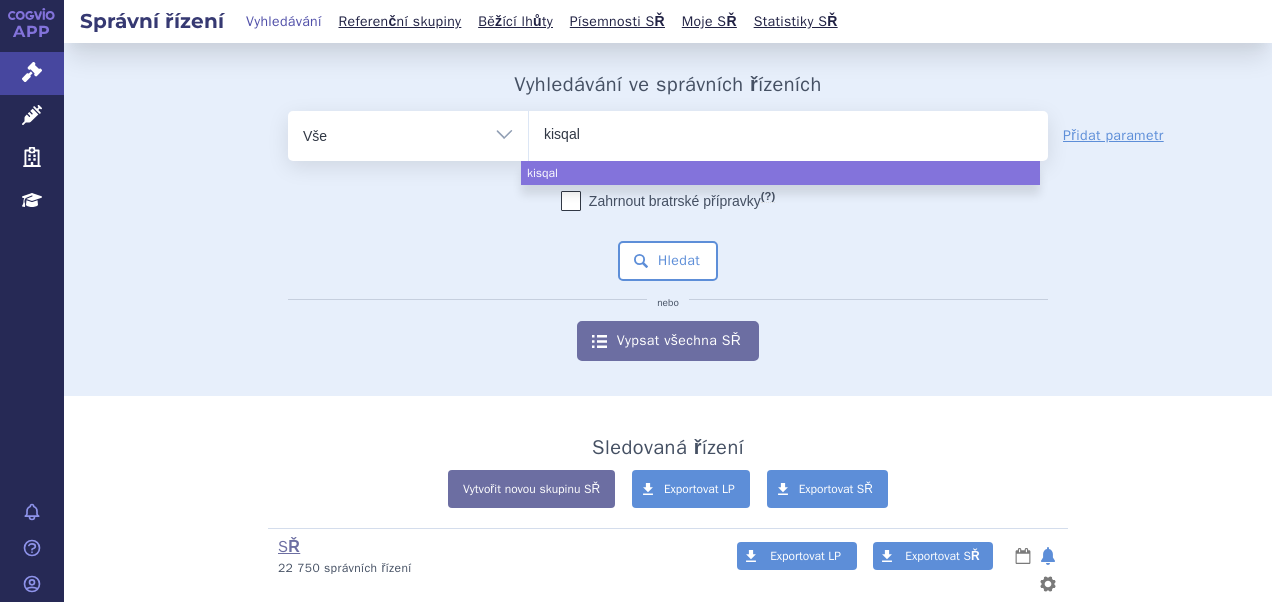 type on "kisqali" 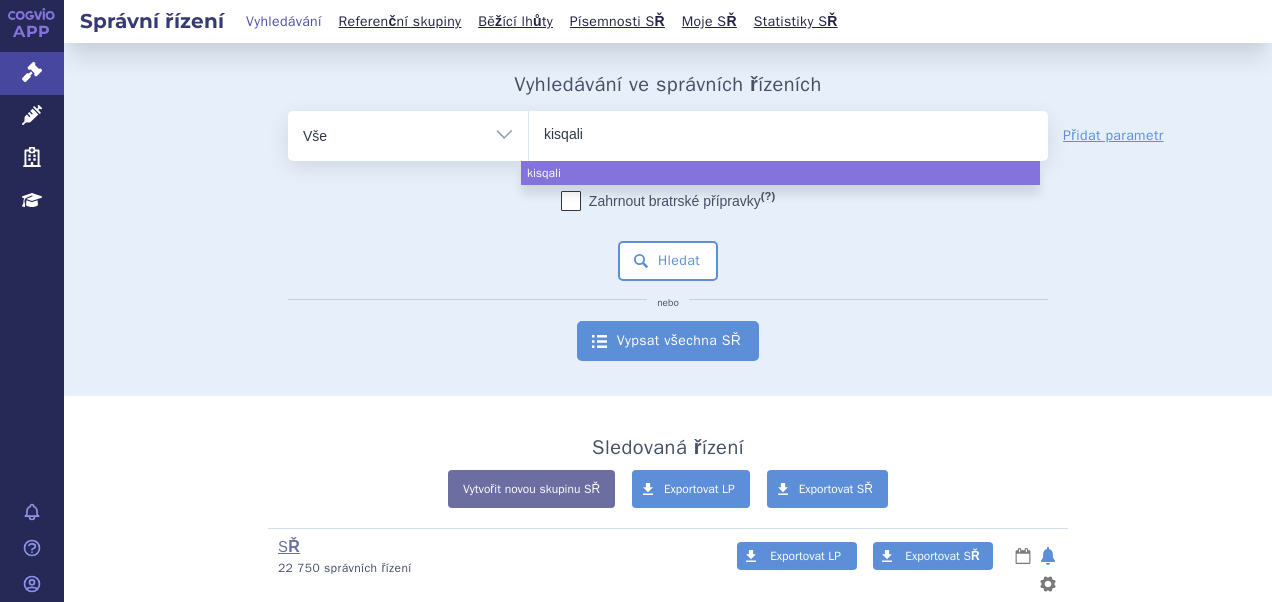 click on "odstranit
Vše
Spisová značka
Typ SŘ
kisqali   (?)" at bounding box center (668, 236) 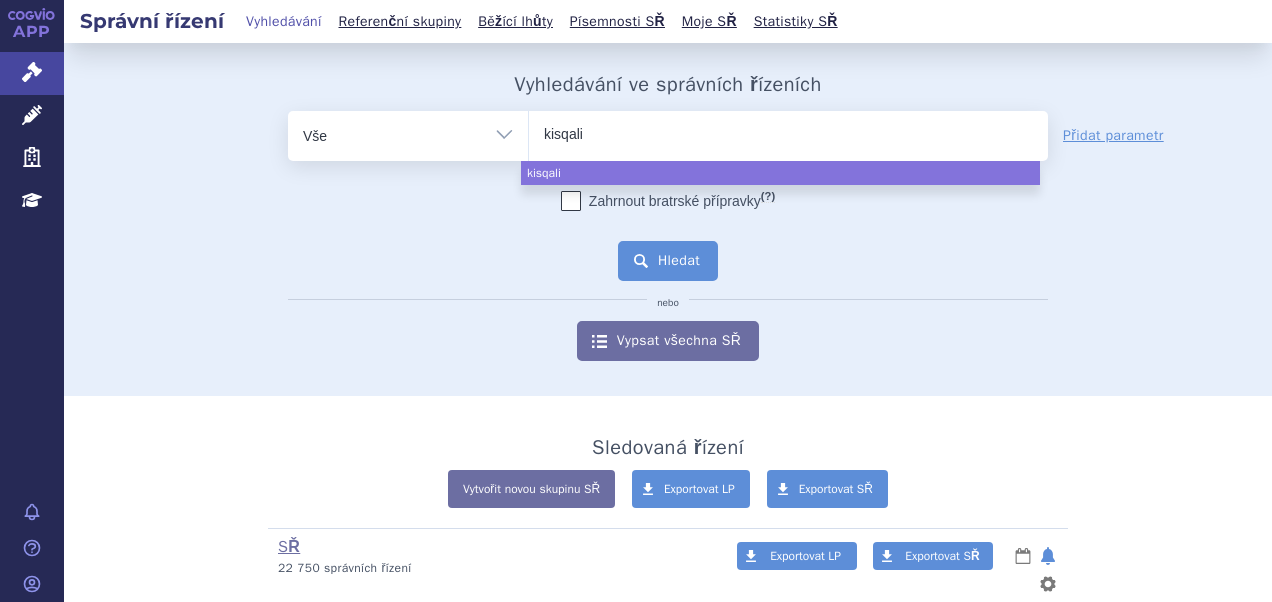 select on "kisqali" 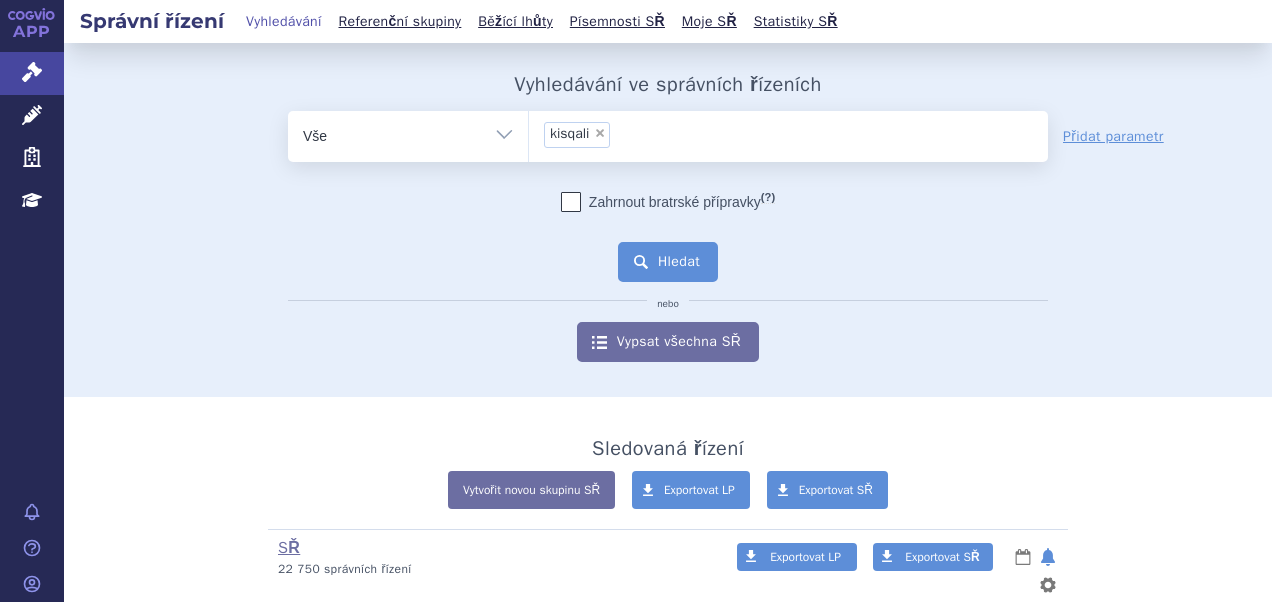 click on "Hledat" at bounding box center (668, 262) 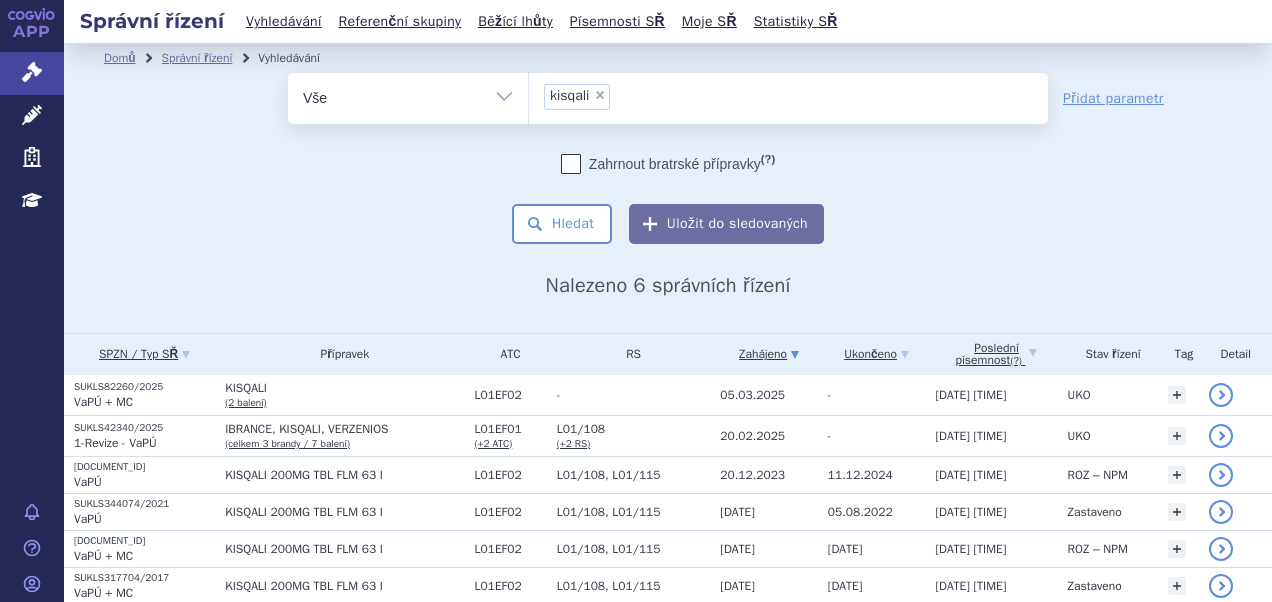 scroll, scrollTop: 0, scrollLeft: 0, axis: both 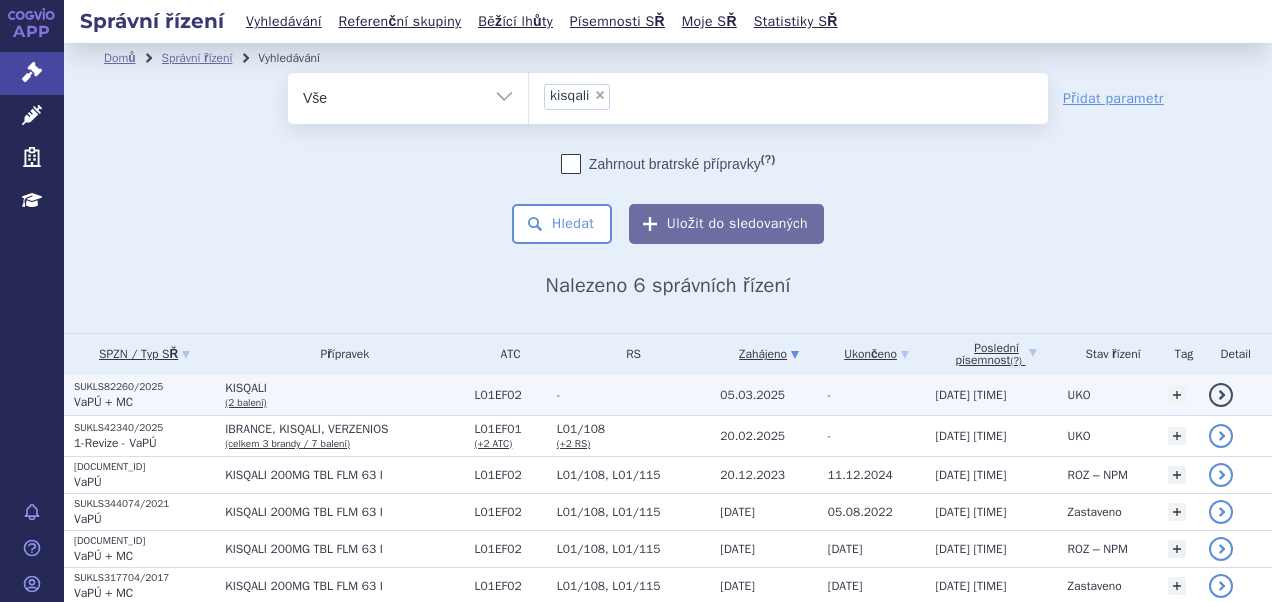 click on "SUKLS82260/2025" at bounding box center [144, 387] 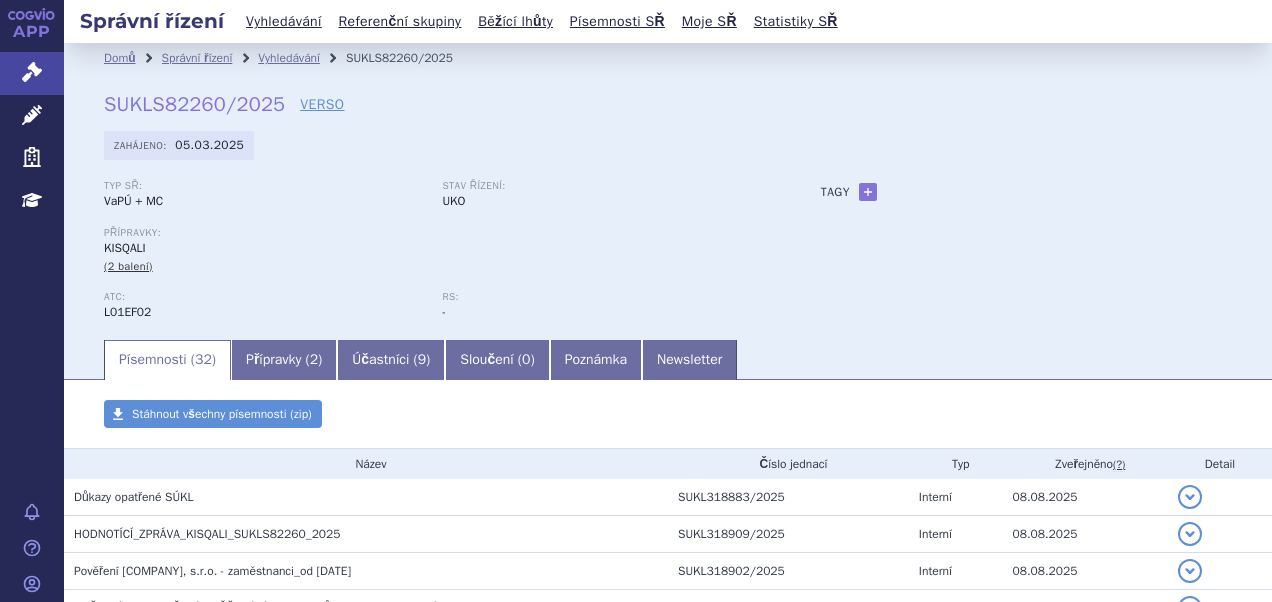 scroll, scrollTop: 0, scrollLeft: 0, axis: both 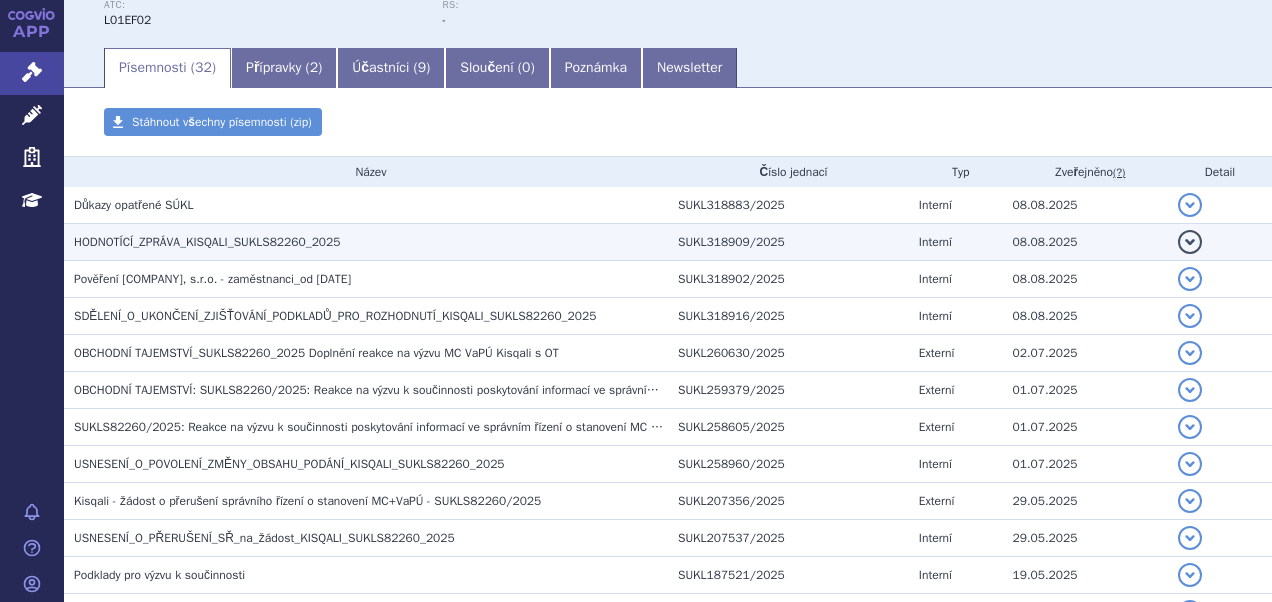 click on "HODNOTÍCÍ_ZPRÁVA_KISQALI_SUKLS82260_2025" at bounding box center [207, 242] 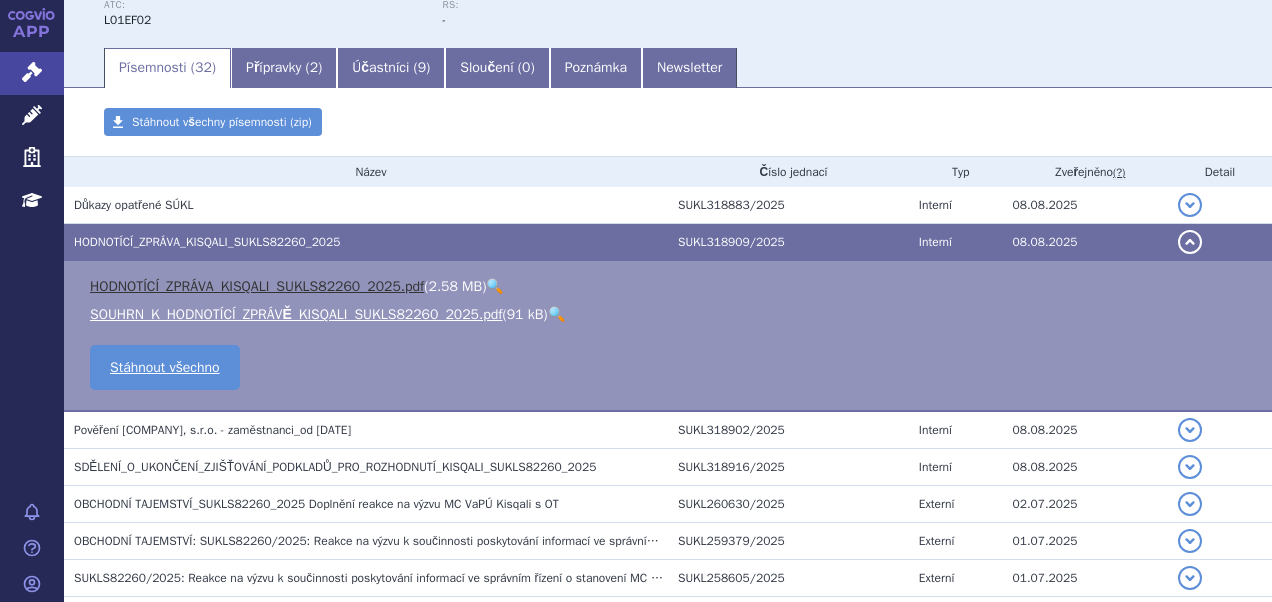 click on "HODNOTÍCÍ_ZPRÁVA_KISQALI_SUKLS82260_2025.pdf" at bounding box center [257, 286] 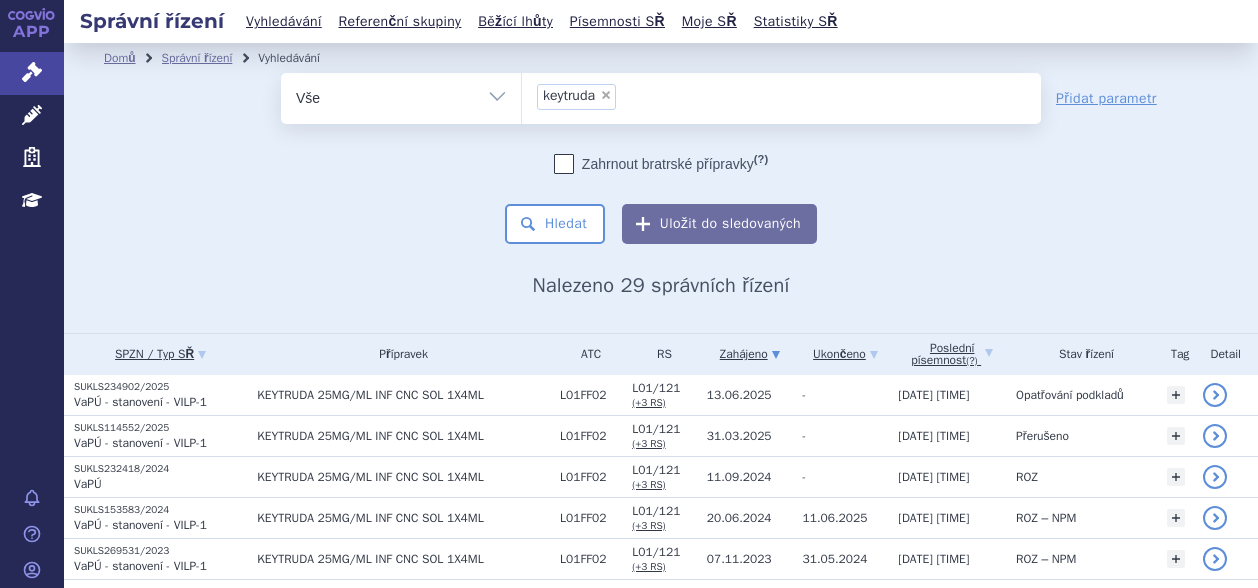 scroll, scrollTop: 0, scrollLeft: 0, axis: both 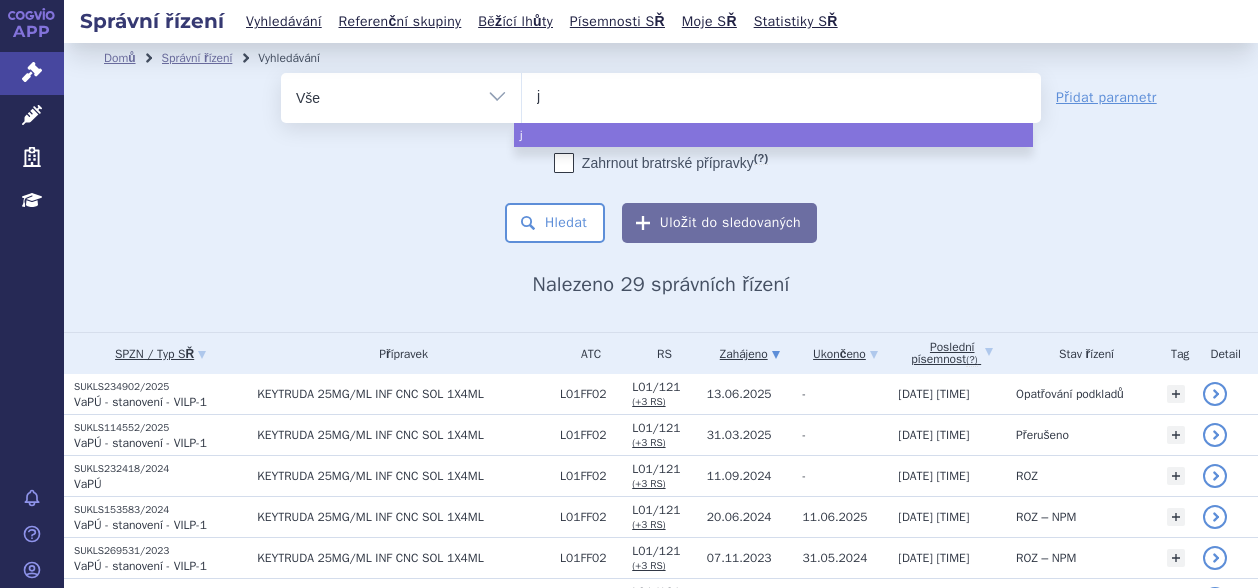 type on "jm" 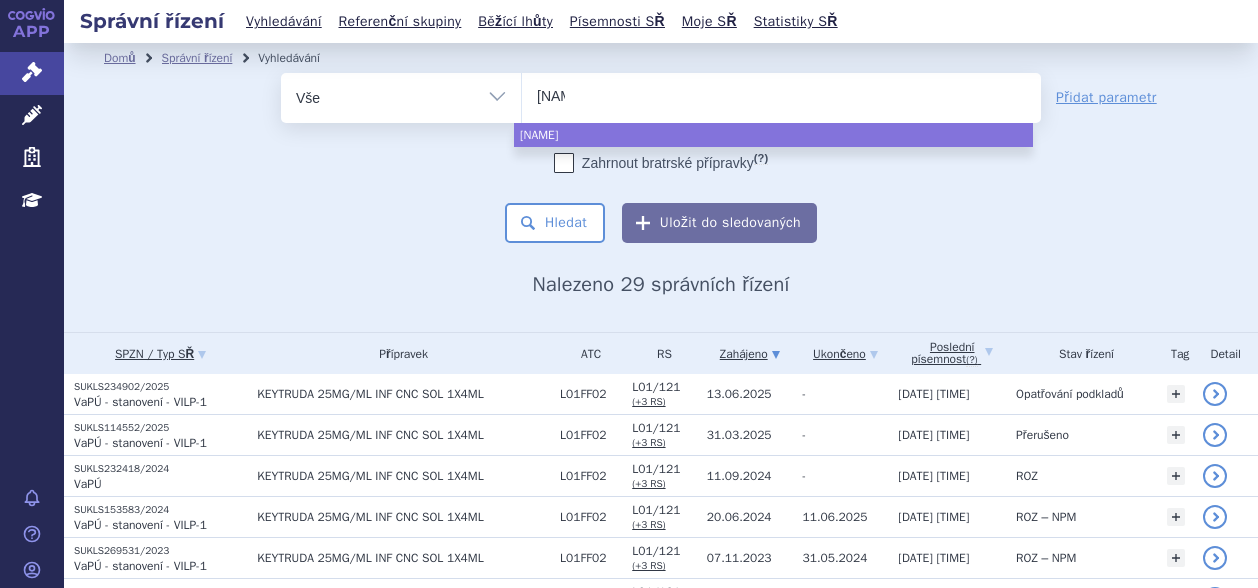 type on "j" 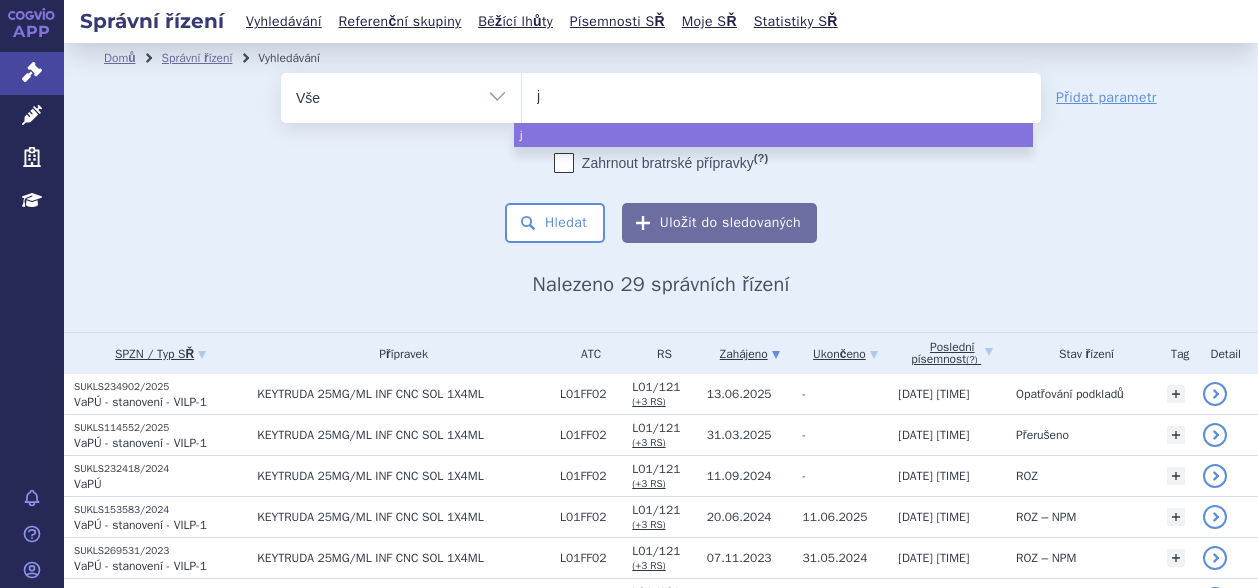 type on "je" 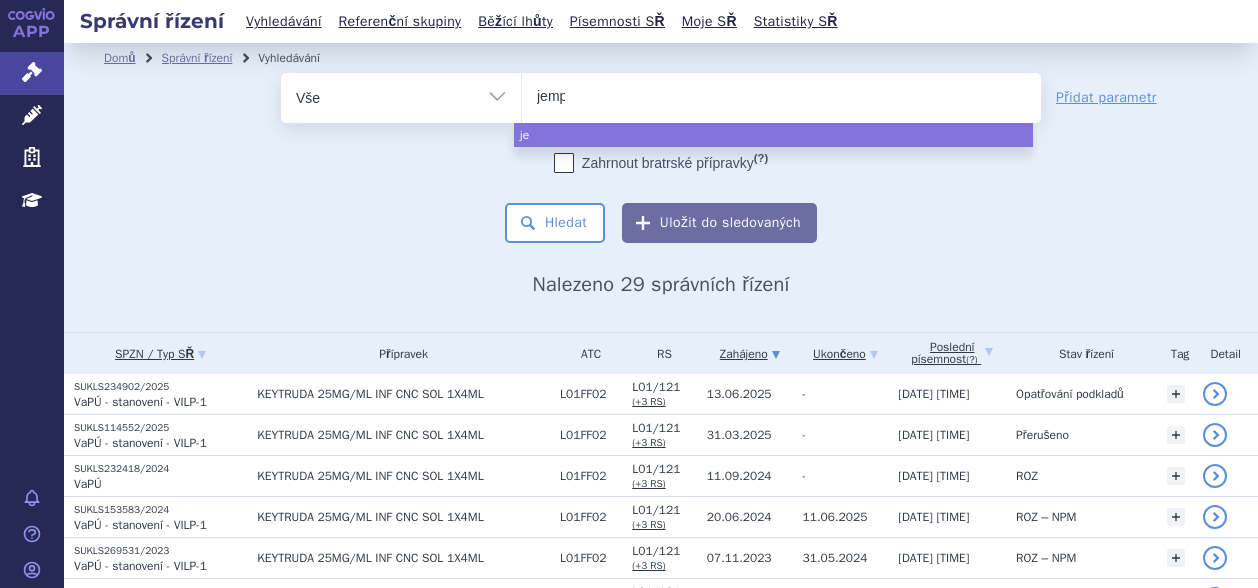 type on "jempe" 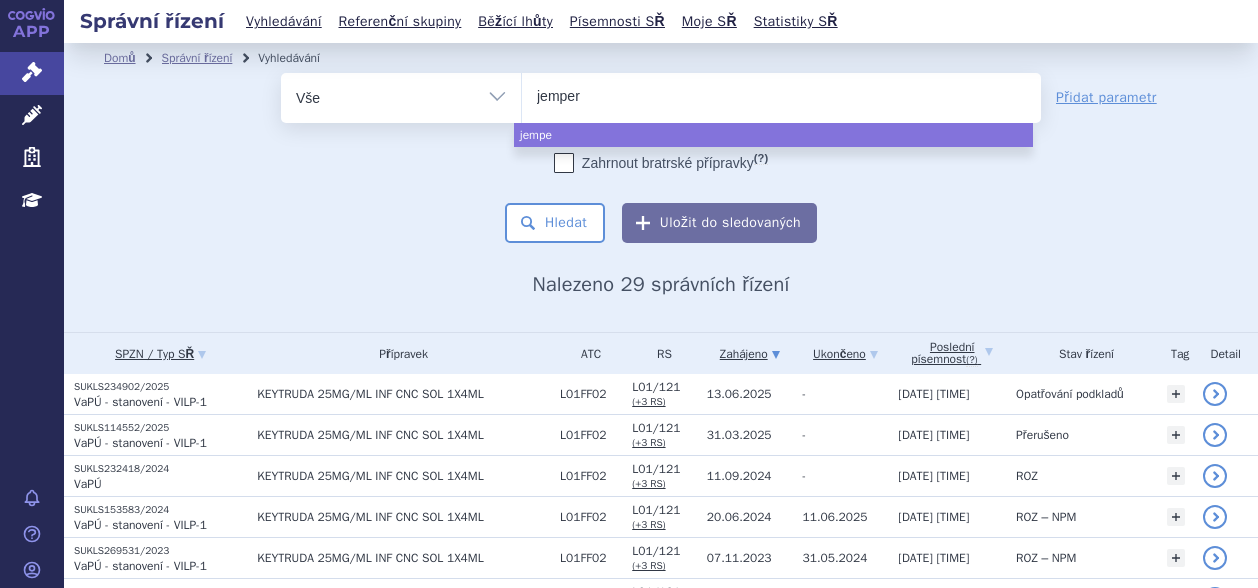 type on "jemperl" 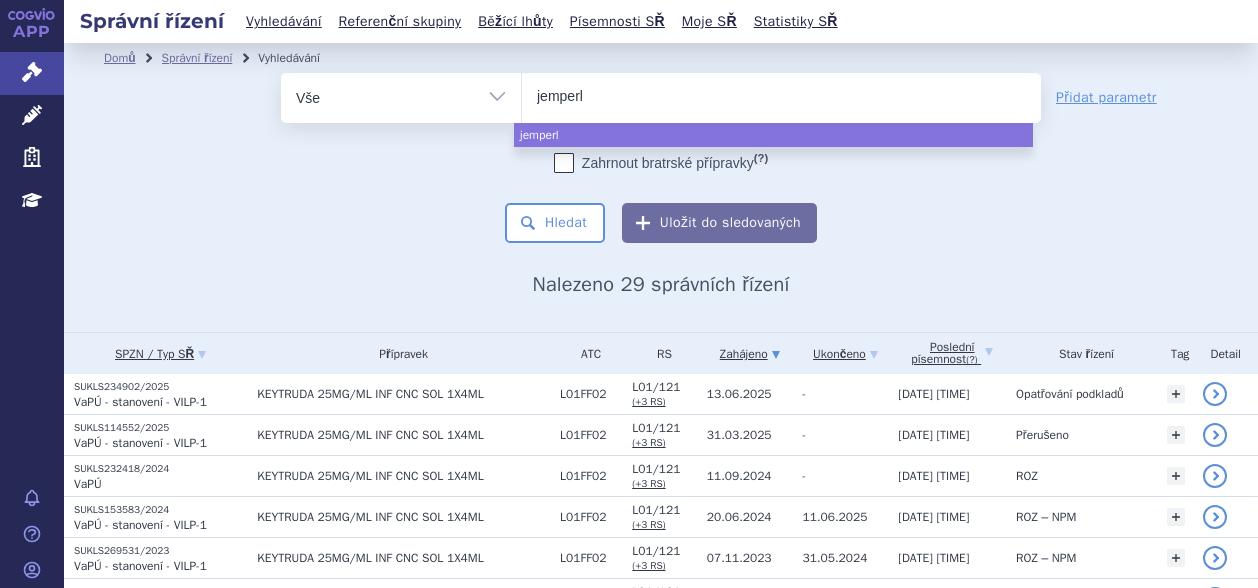 type on "jemperli" 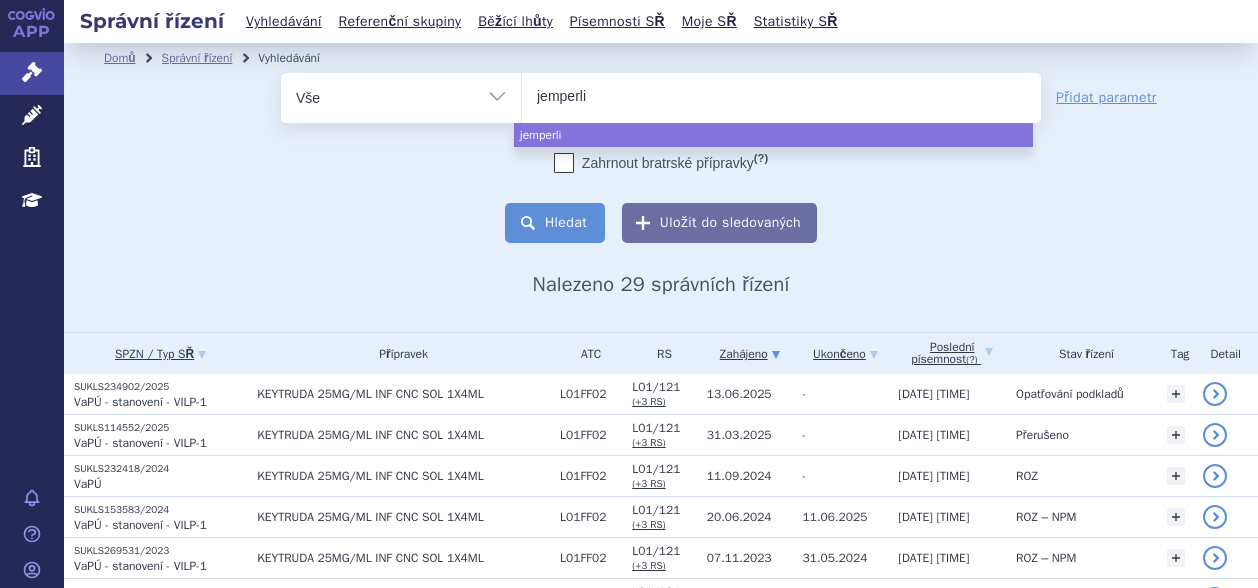 select on "jemperli" 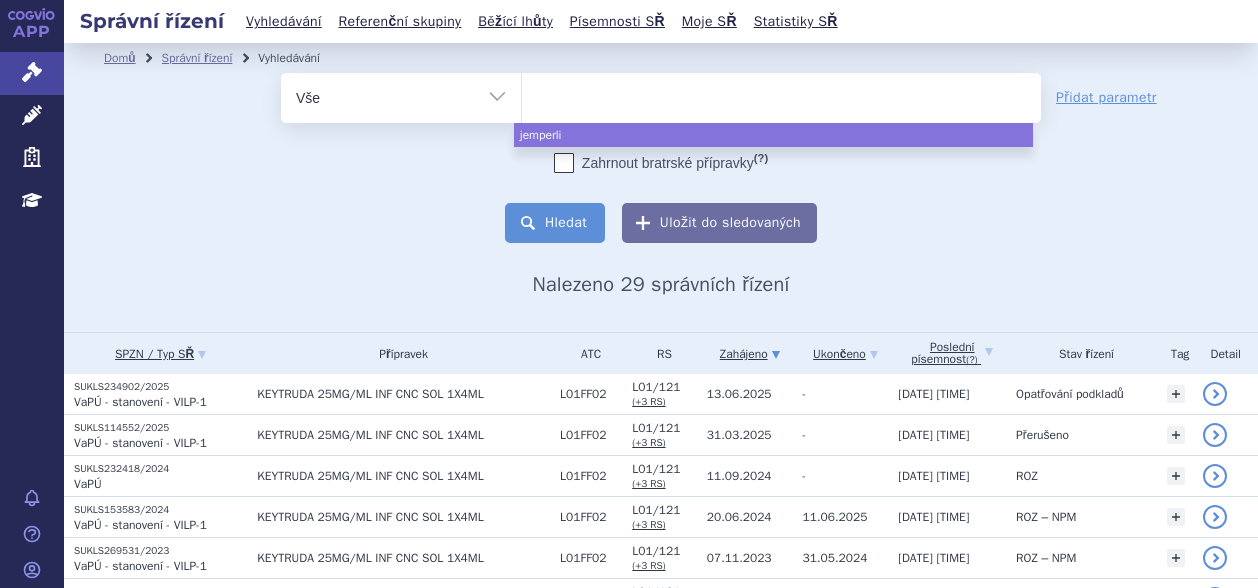 click on "Hledat" at bounding box center [555, 223] 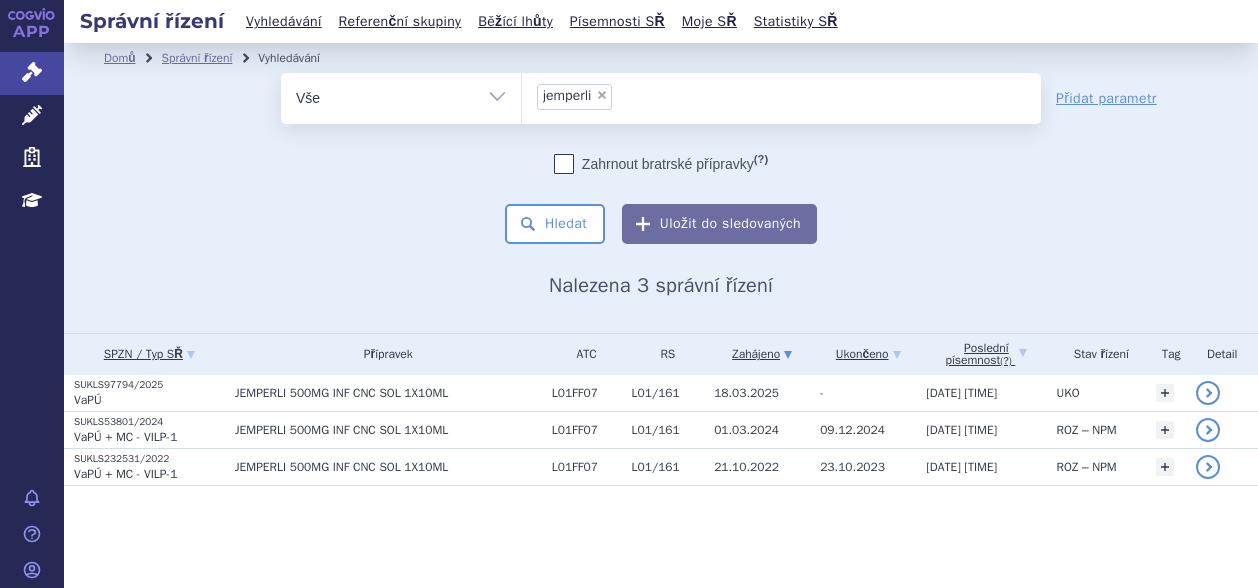 scroll, scrollTop: 0, scrollLeft: 0, axis: both 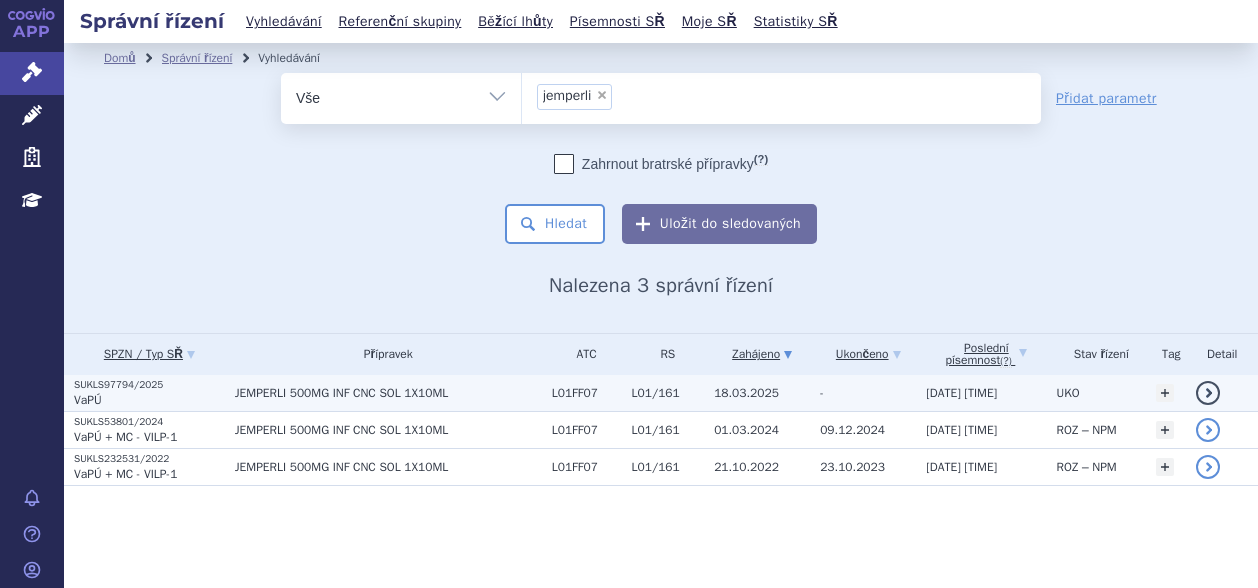 click on "SUKLS97794/2025" at bounding box center [149, 385] 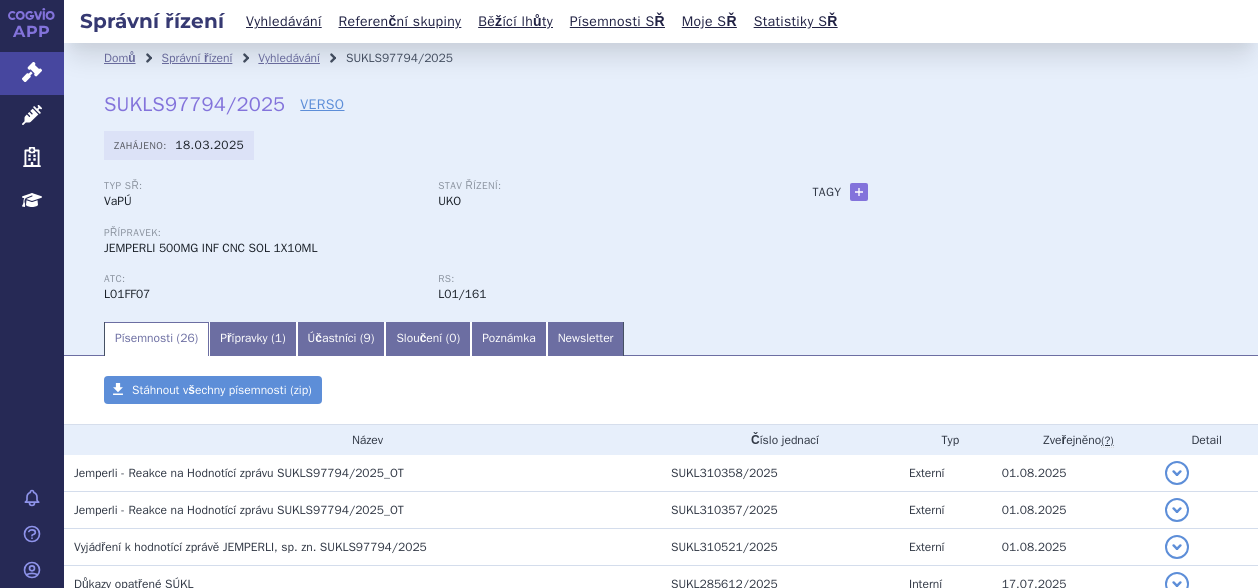 scroll, scrollTop: 0, scrollLeft: 0, axis: both 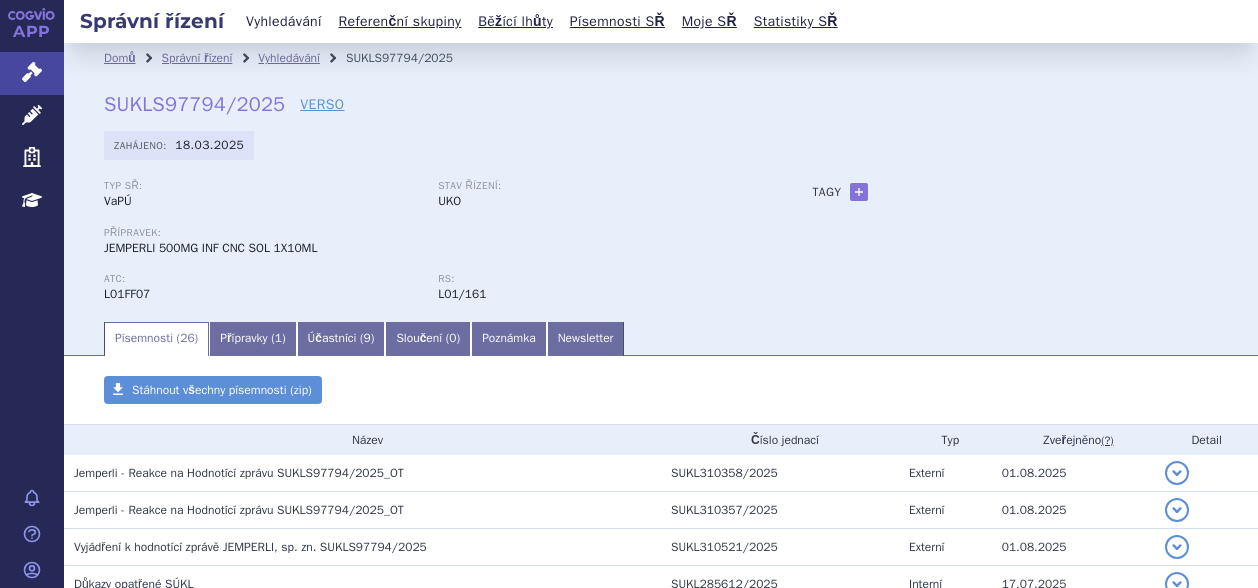 click on "Vyhledávání" at bounding box center [284, 21] 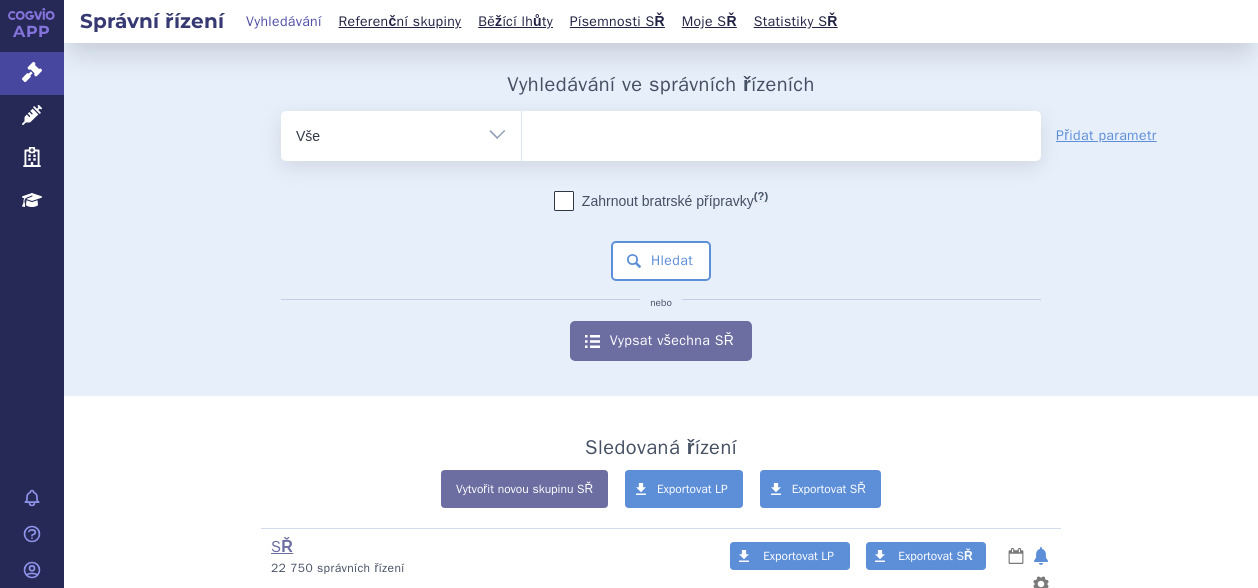 scroll, scrollTop: 0, scrollLeft: 0, axis: both 